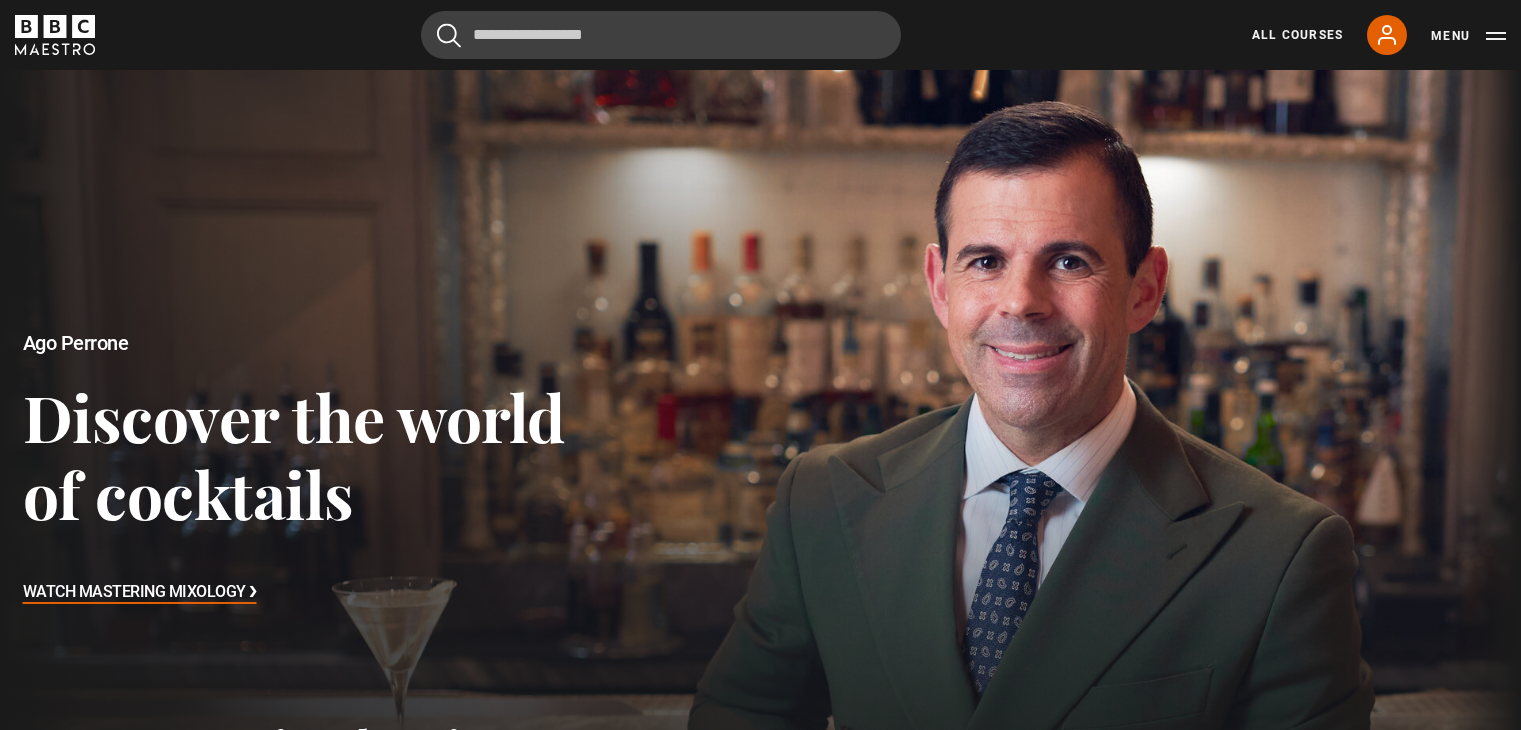 scroll, scrollTop: 0, scrollLeft: 0, axis: both 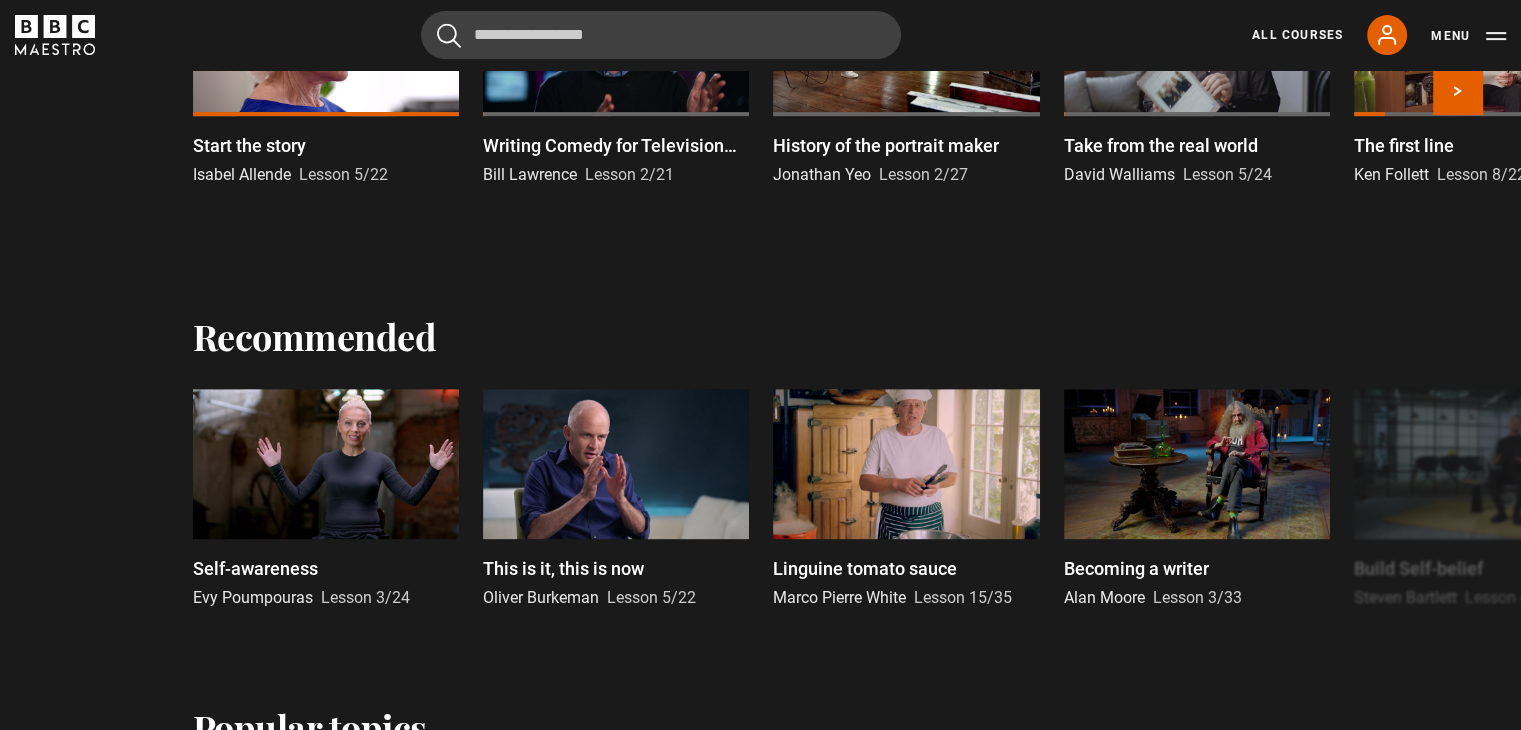 click at bounding box center [326, 41] 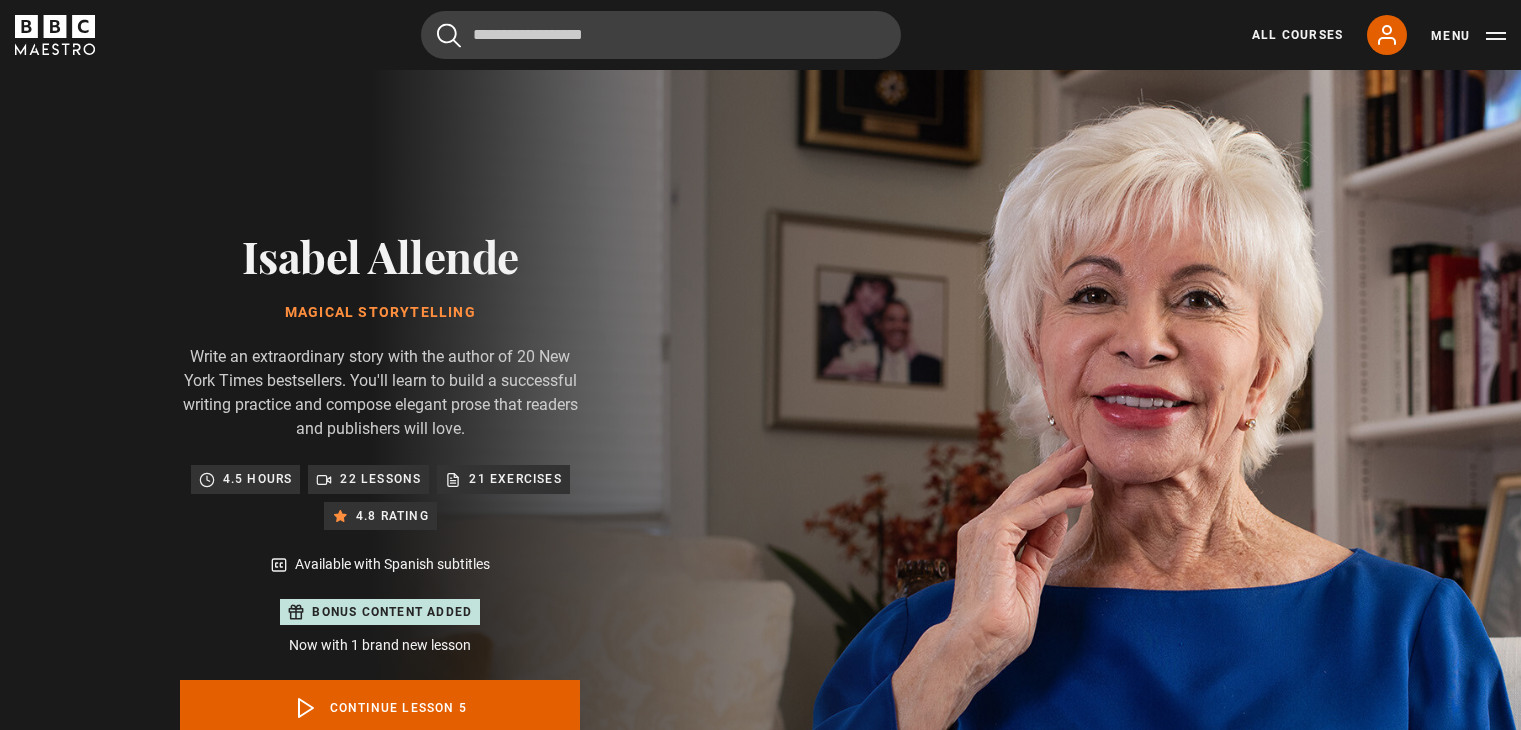 scroll, scrollTop: 977, scrollLeft: 0, axis: vertical 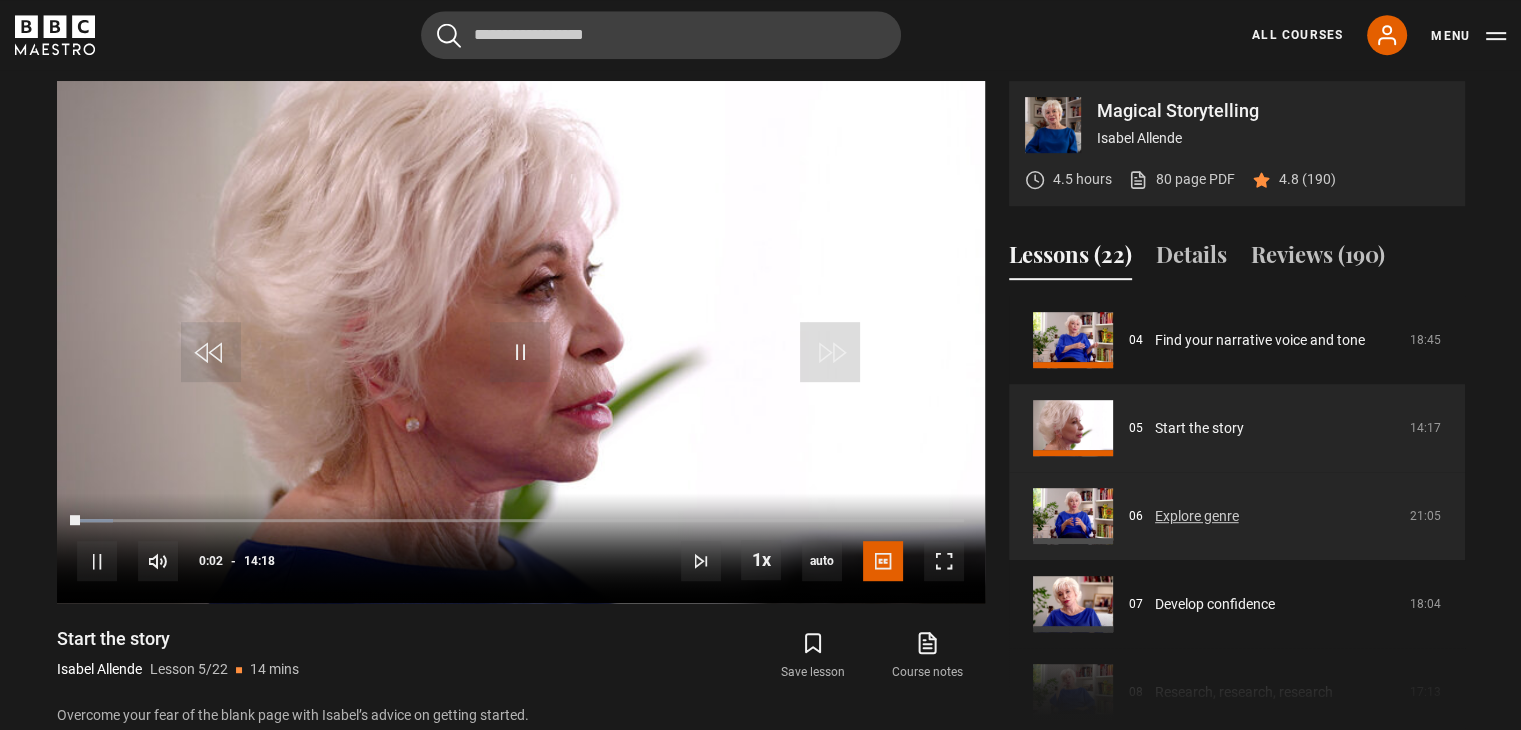 click on "Explore genre" at bounding box center [1197, 516] 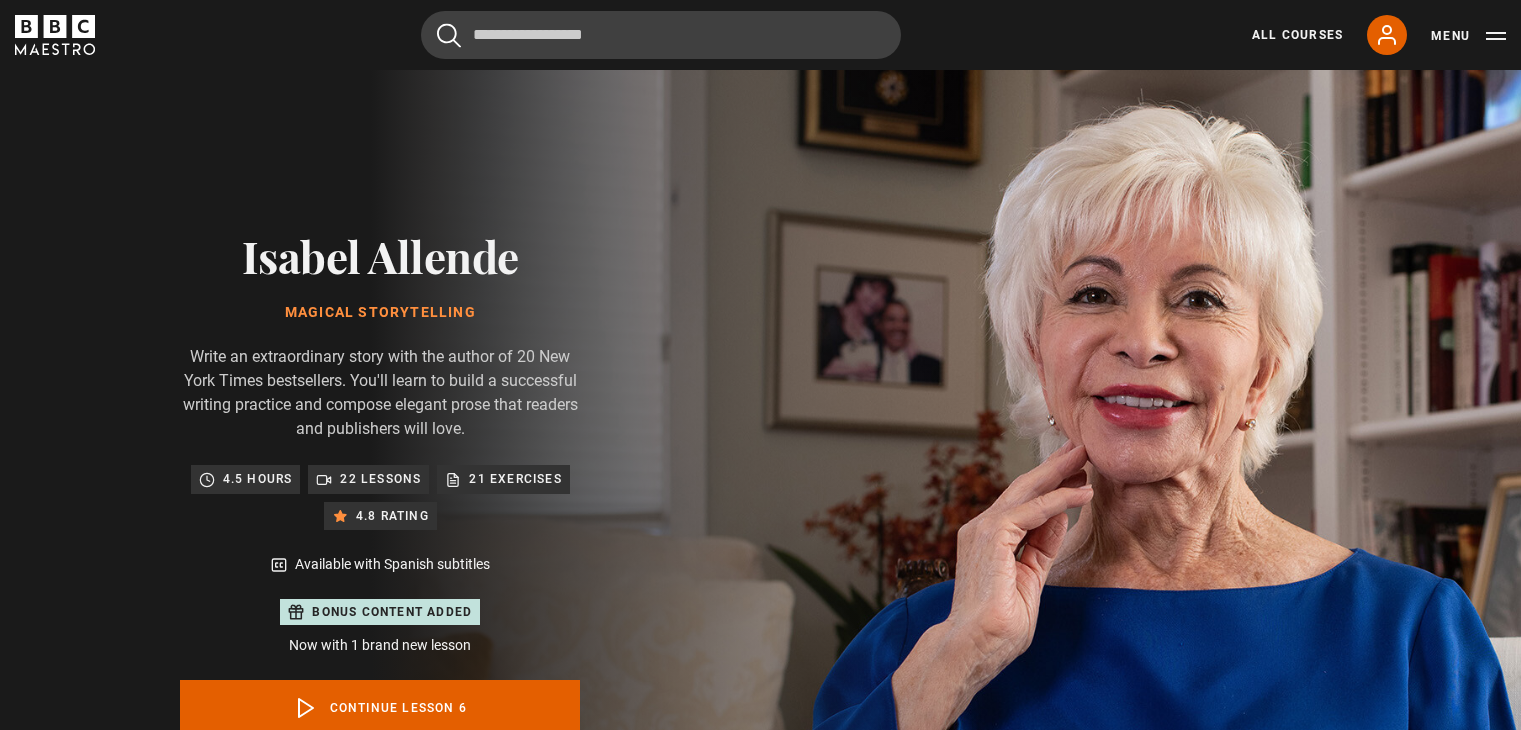 scroll, scrollTop: 977, scrollLeft: 0, axis: vertical 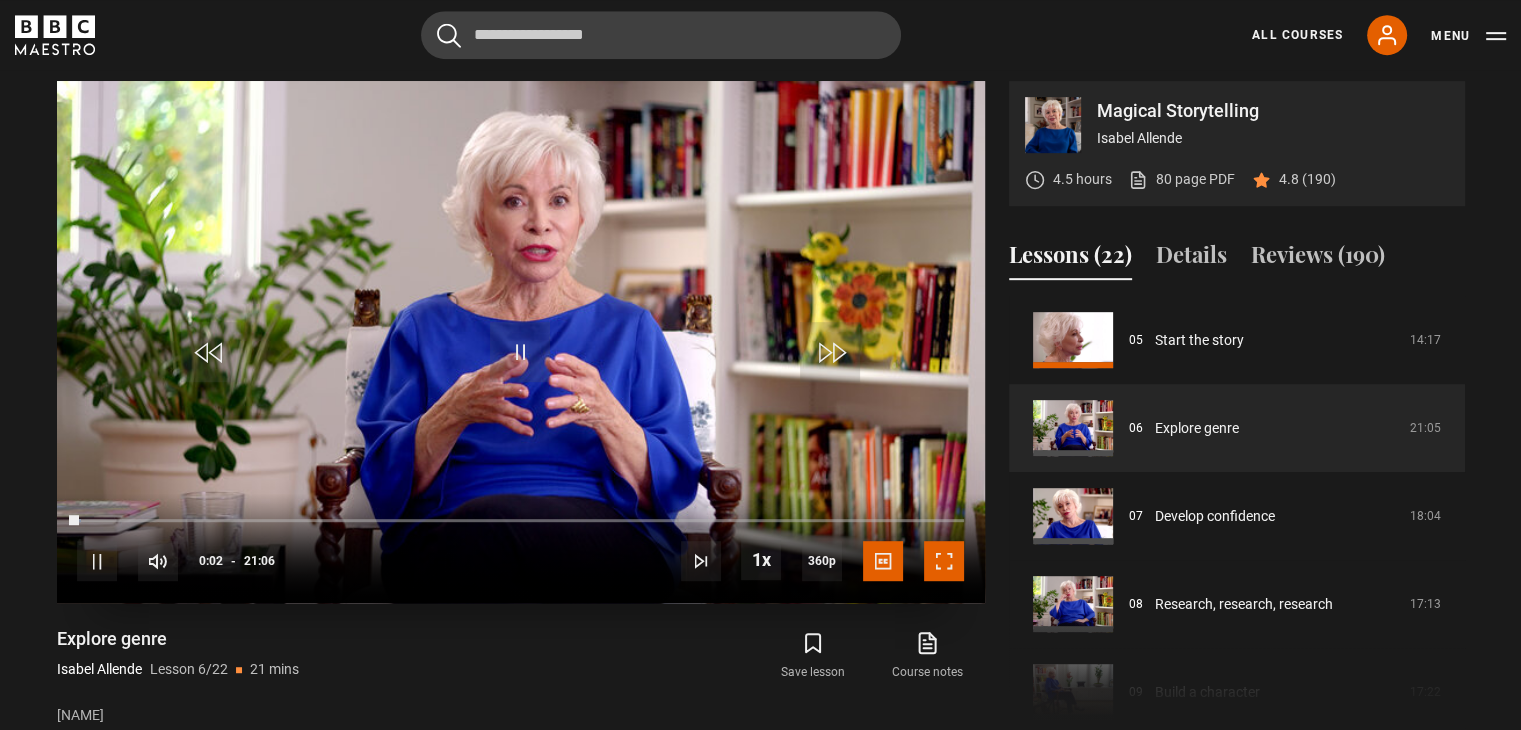 click at bounding box center [944, 561] 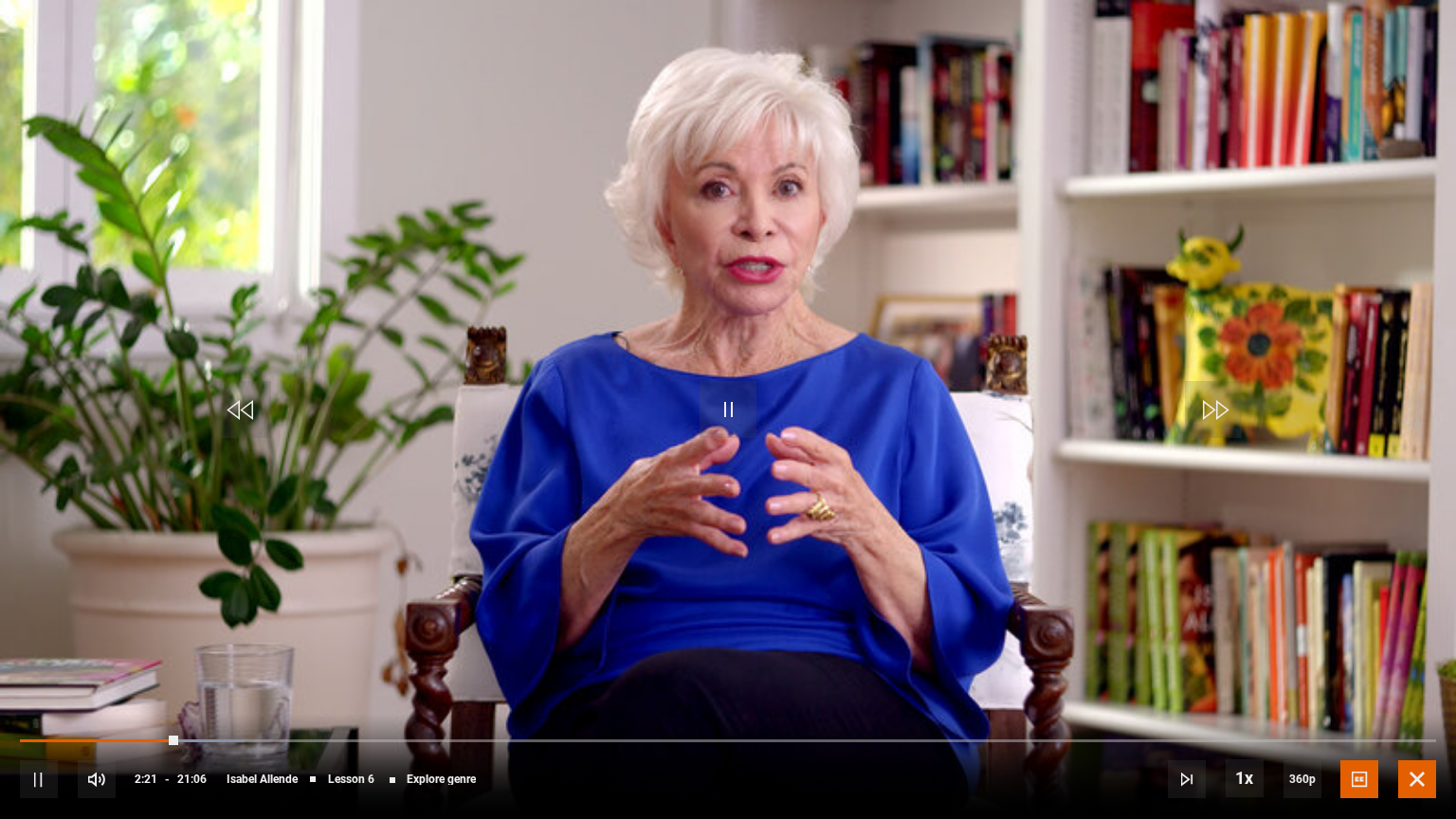 click at bounding box center (1417, 779) 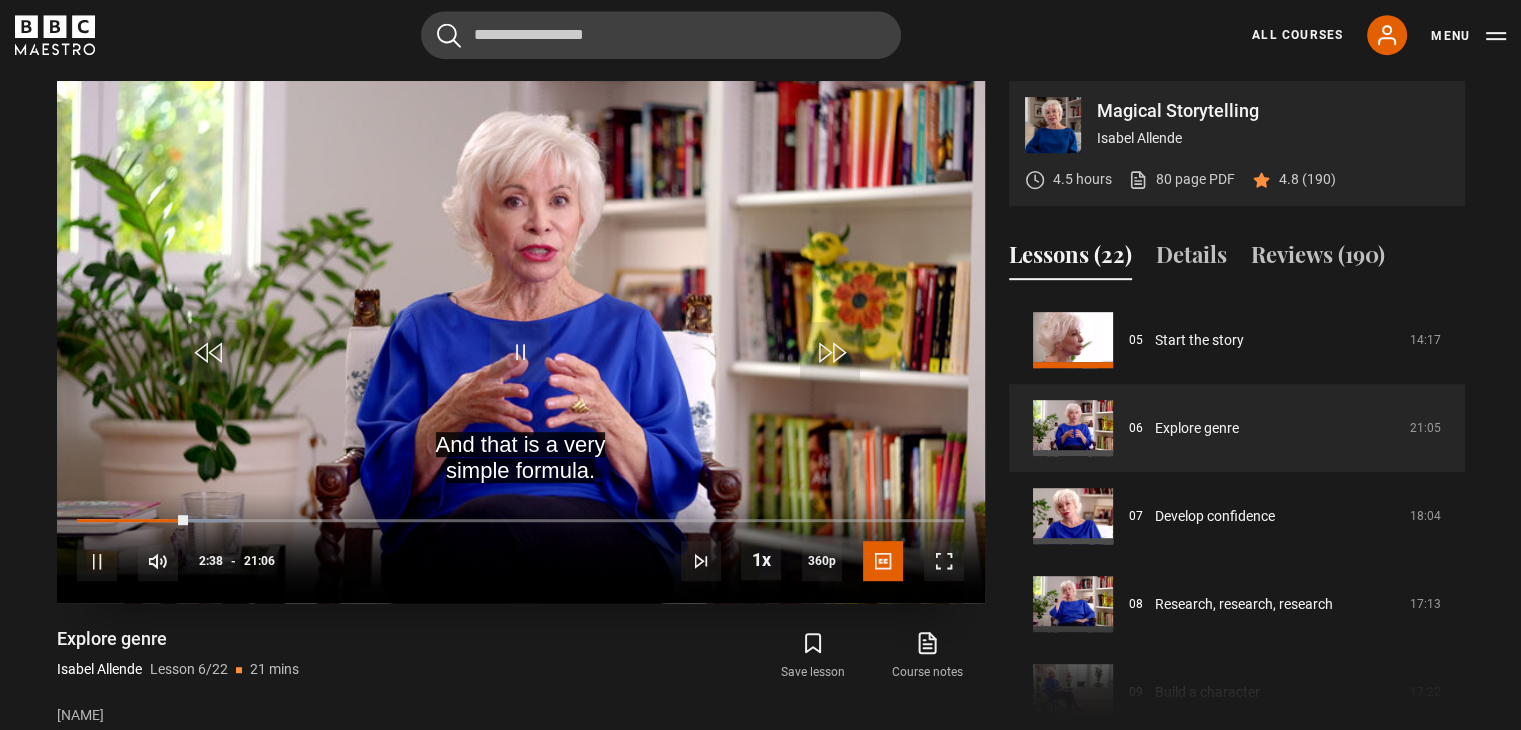 click at bounding box center [521, 342] 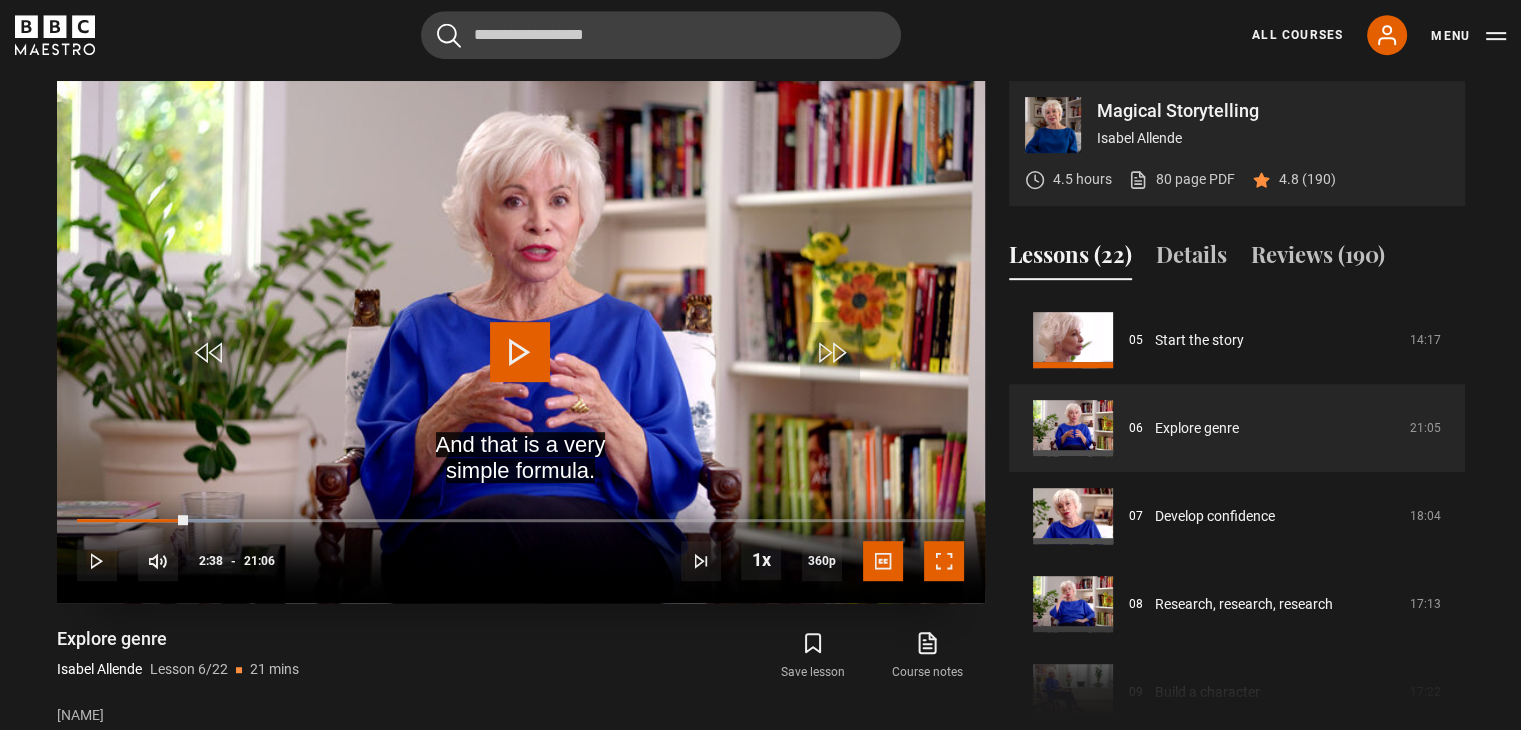 click at bounding box center (944, 561) 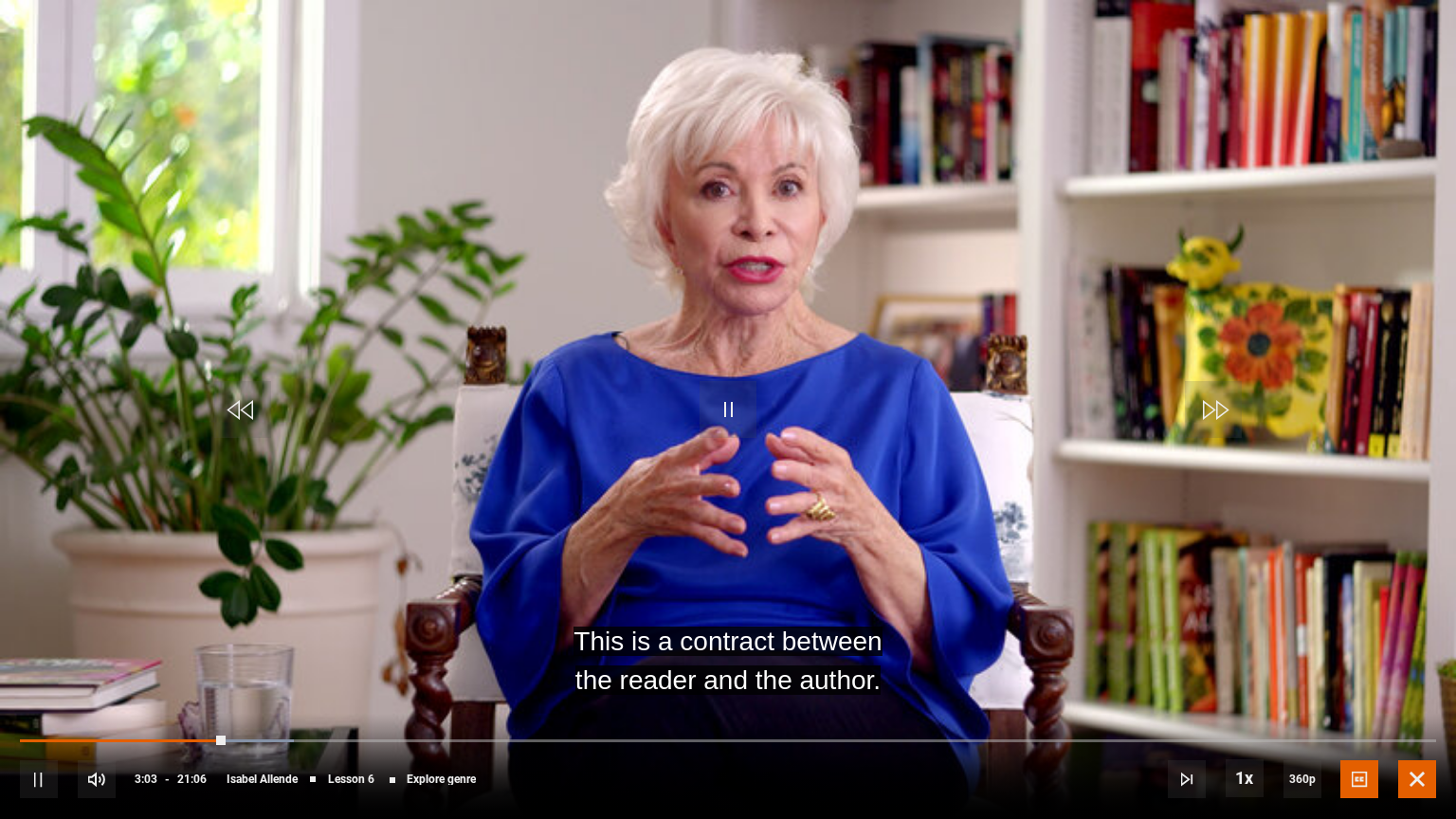 click at bounding box center (1417, 779) 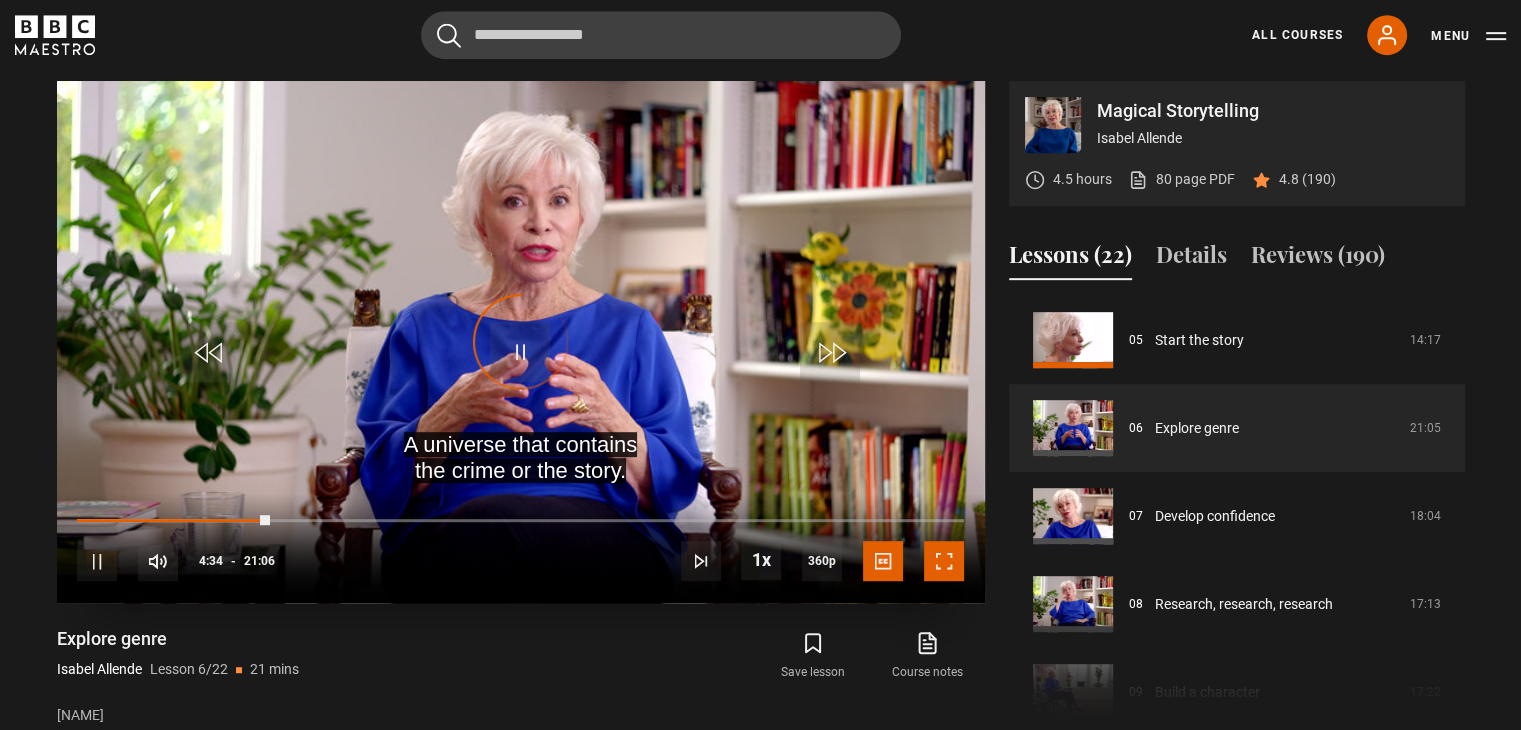 click at bounding box center (944, 561) 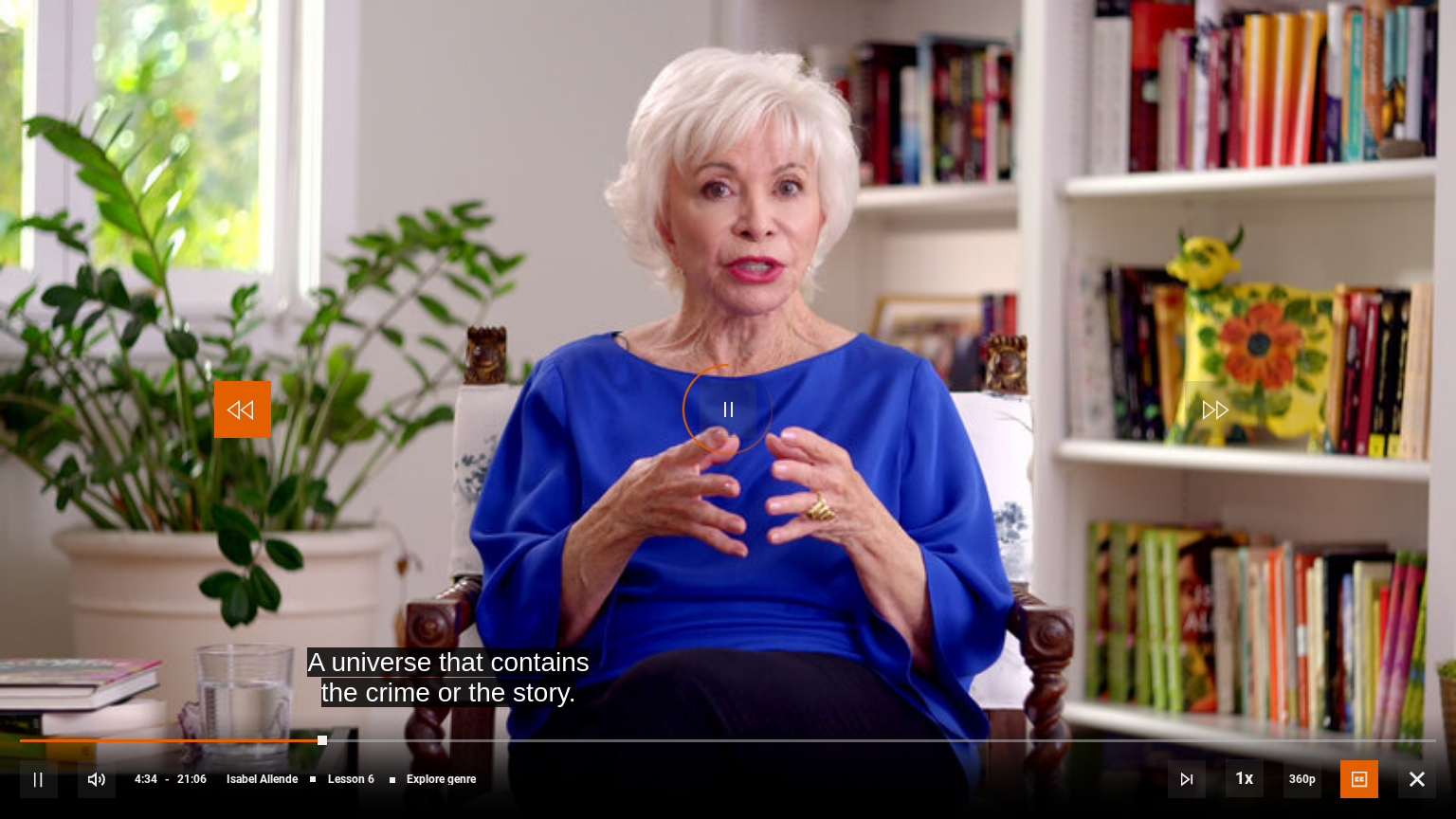 click at bounding box center (243, 410) 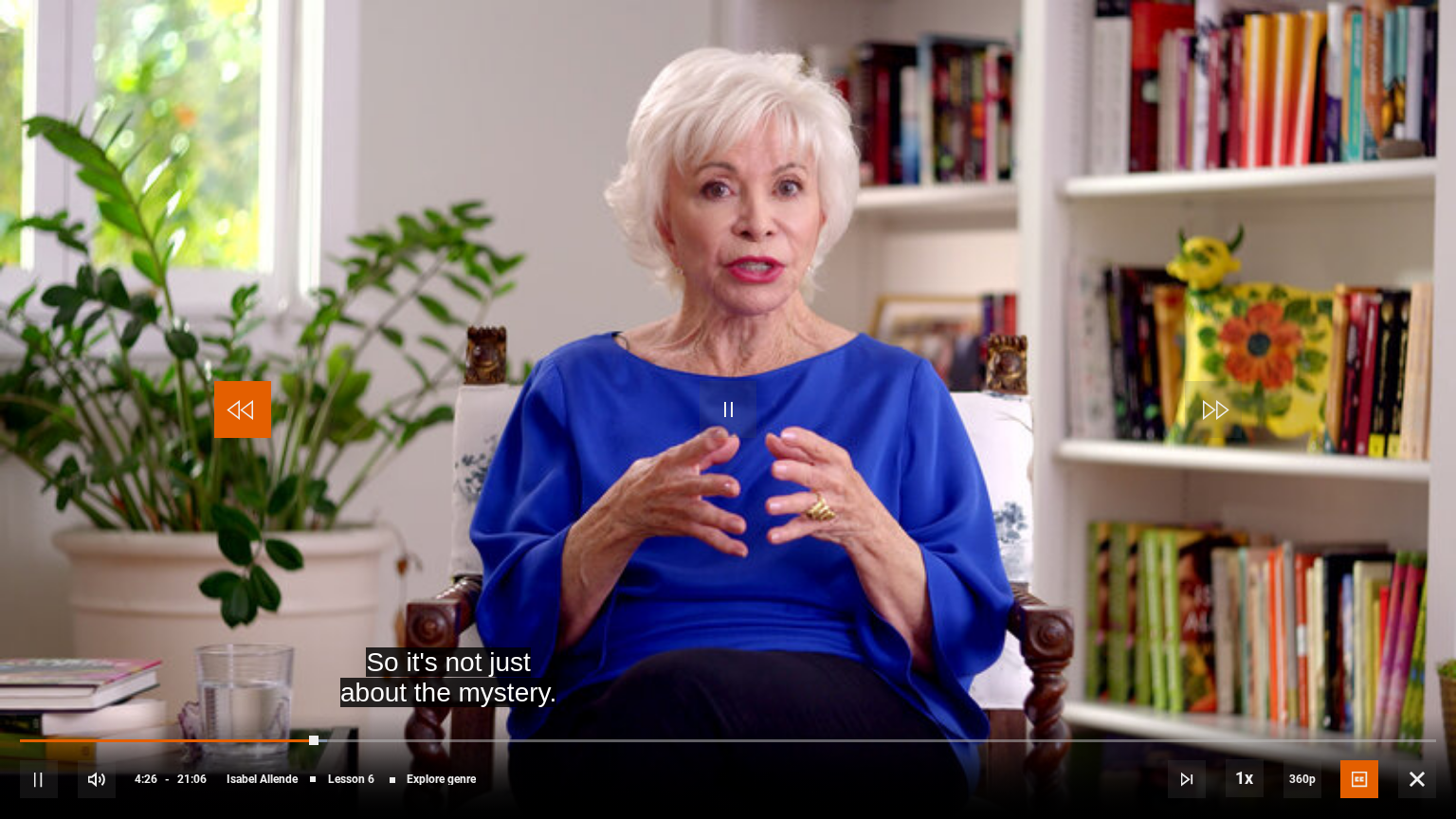 click at bounding box center [243, 410] 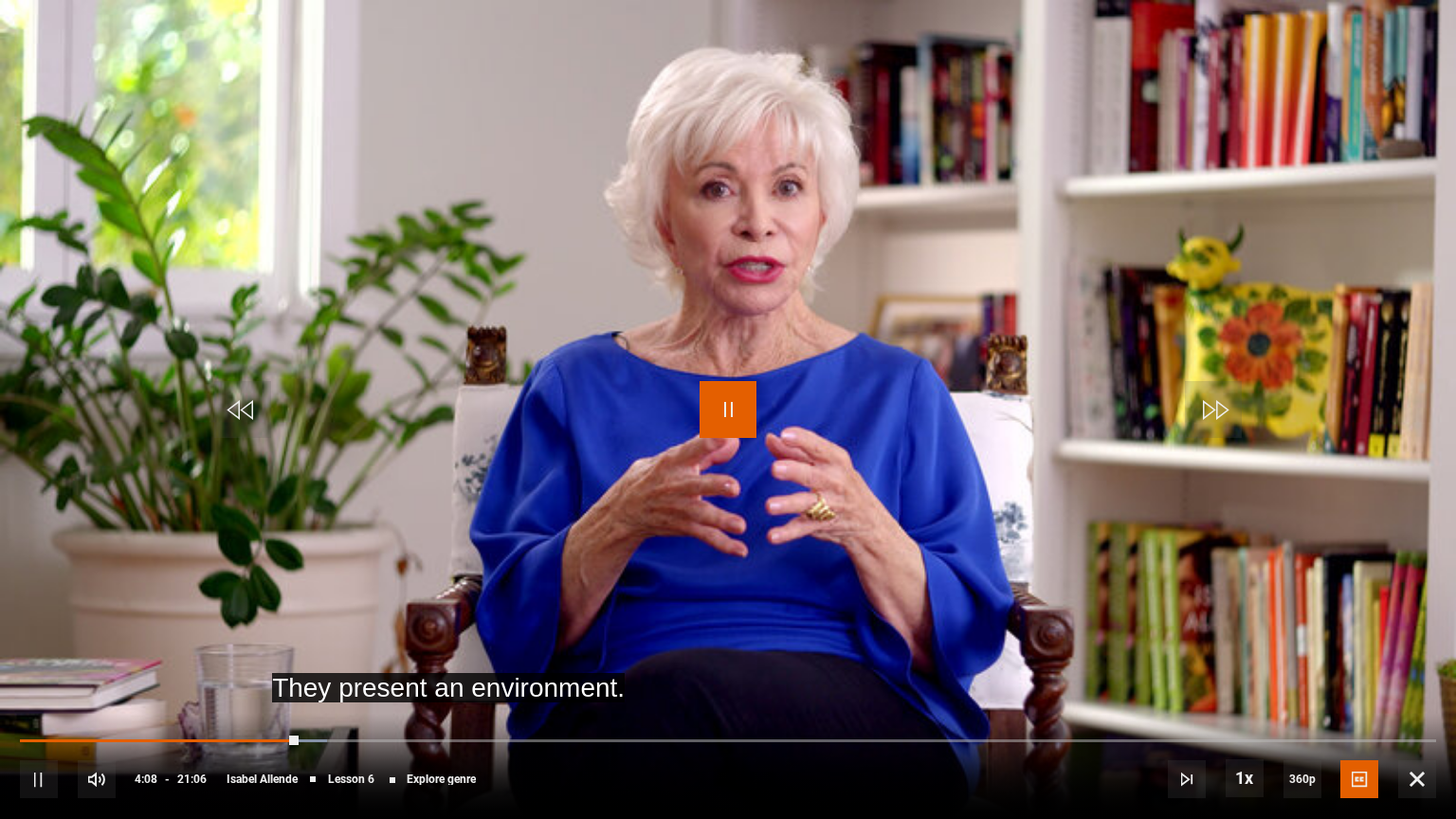click at bounding box center (728, 410) 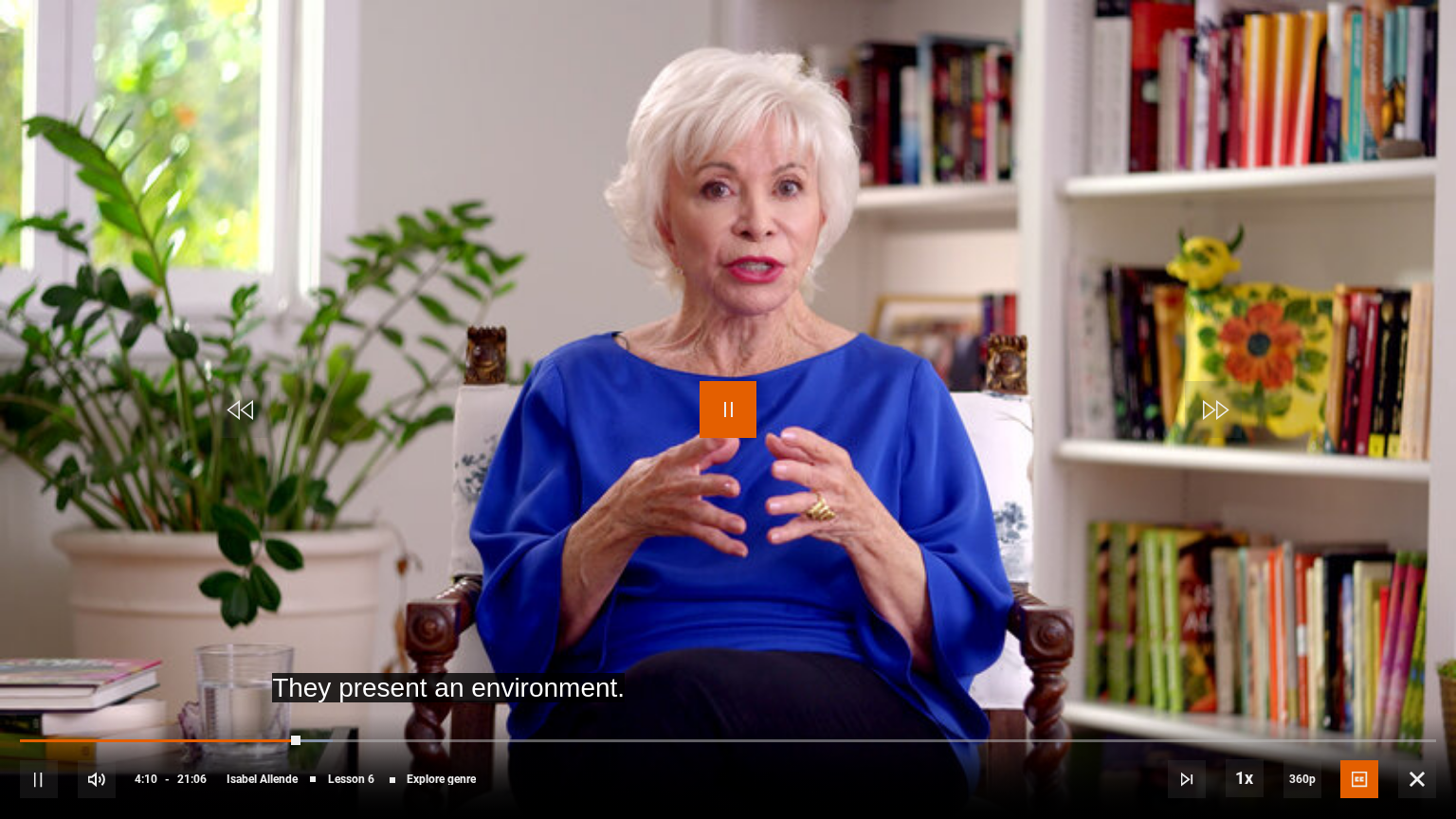 click at bounding box center [728, 410] 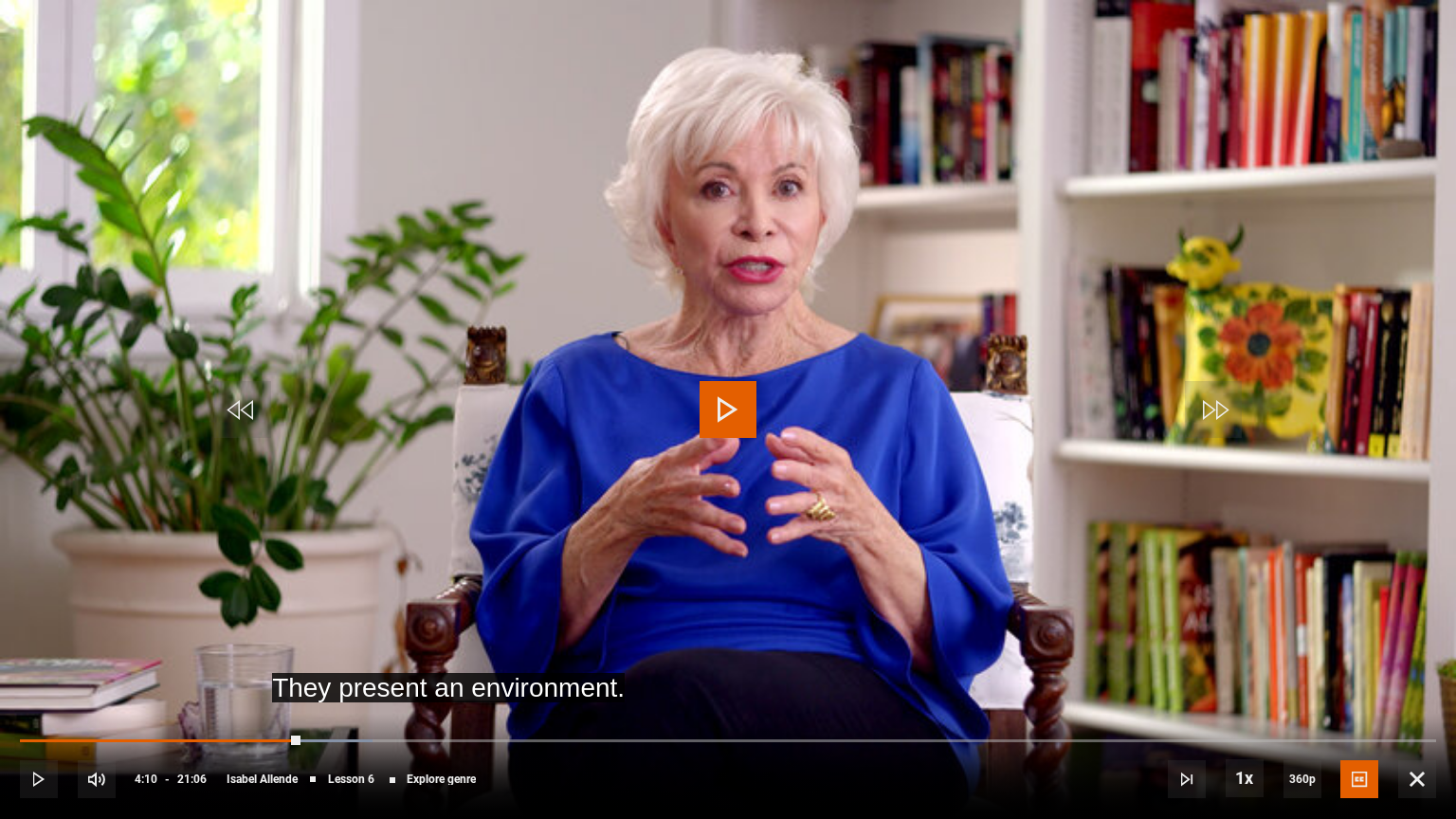 click at bounding box center (728, 410) 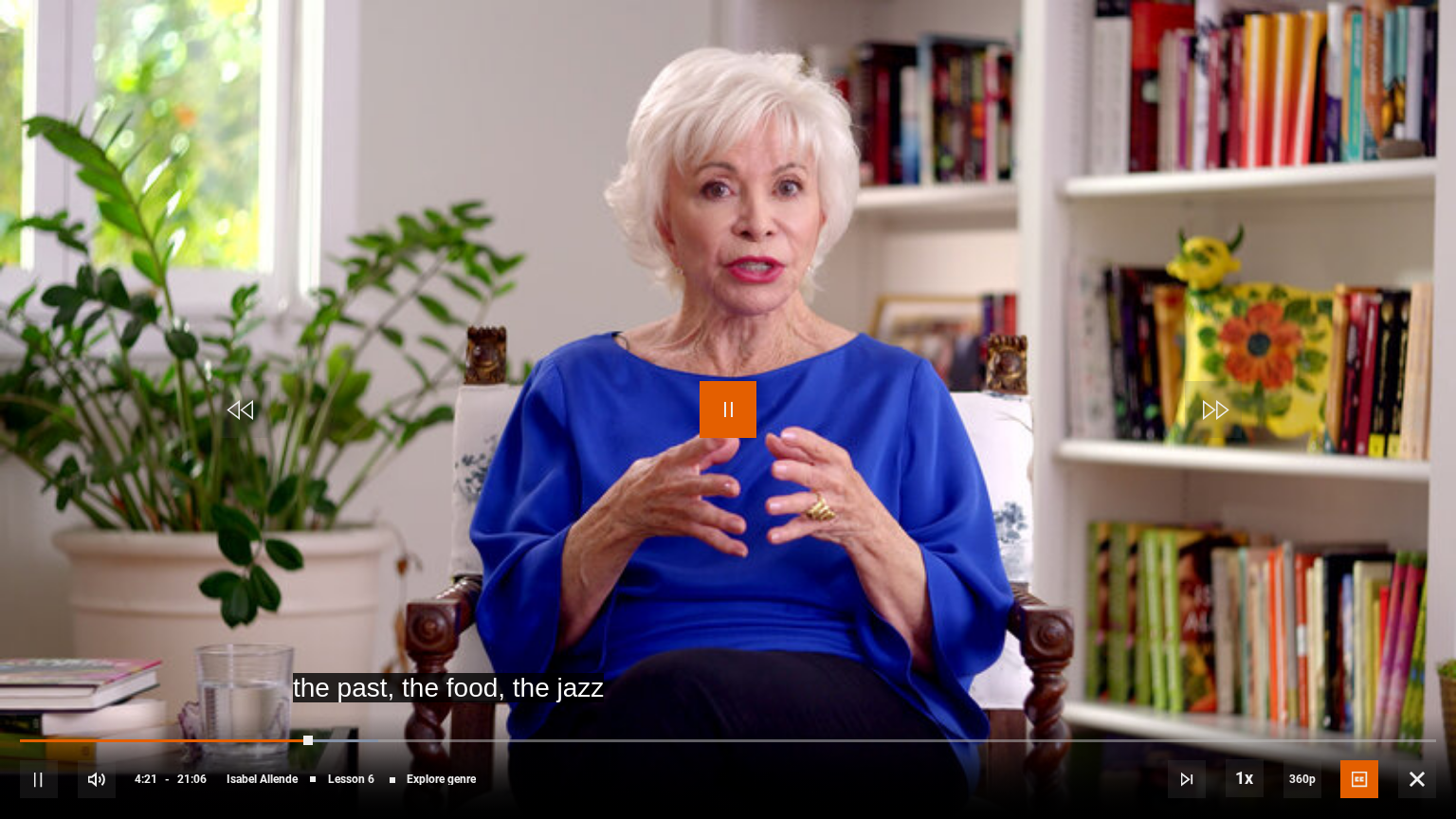 click at bounding box center [728, 410] 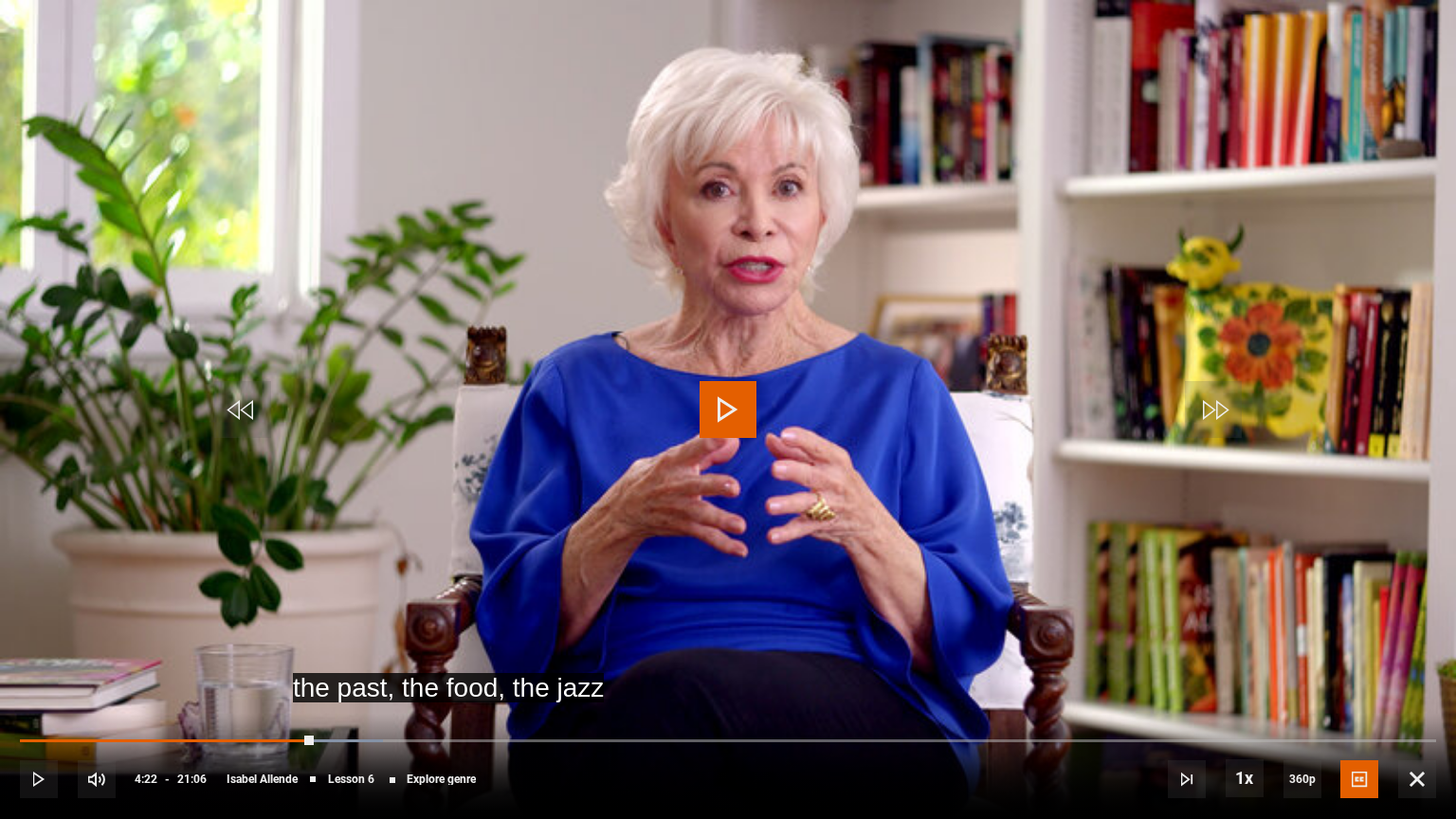 click at bounding box center [728, 410] 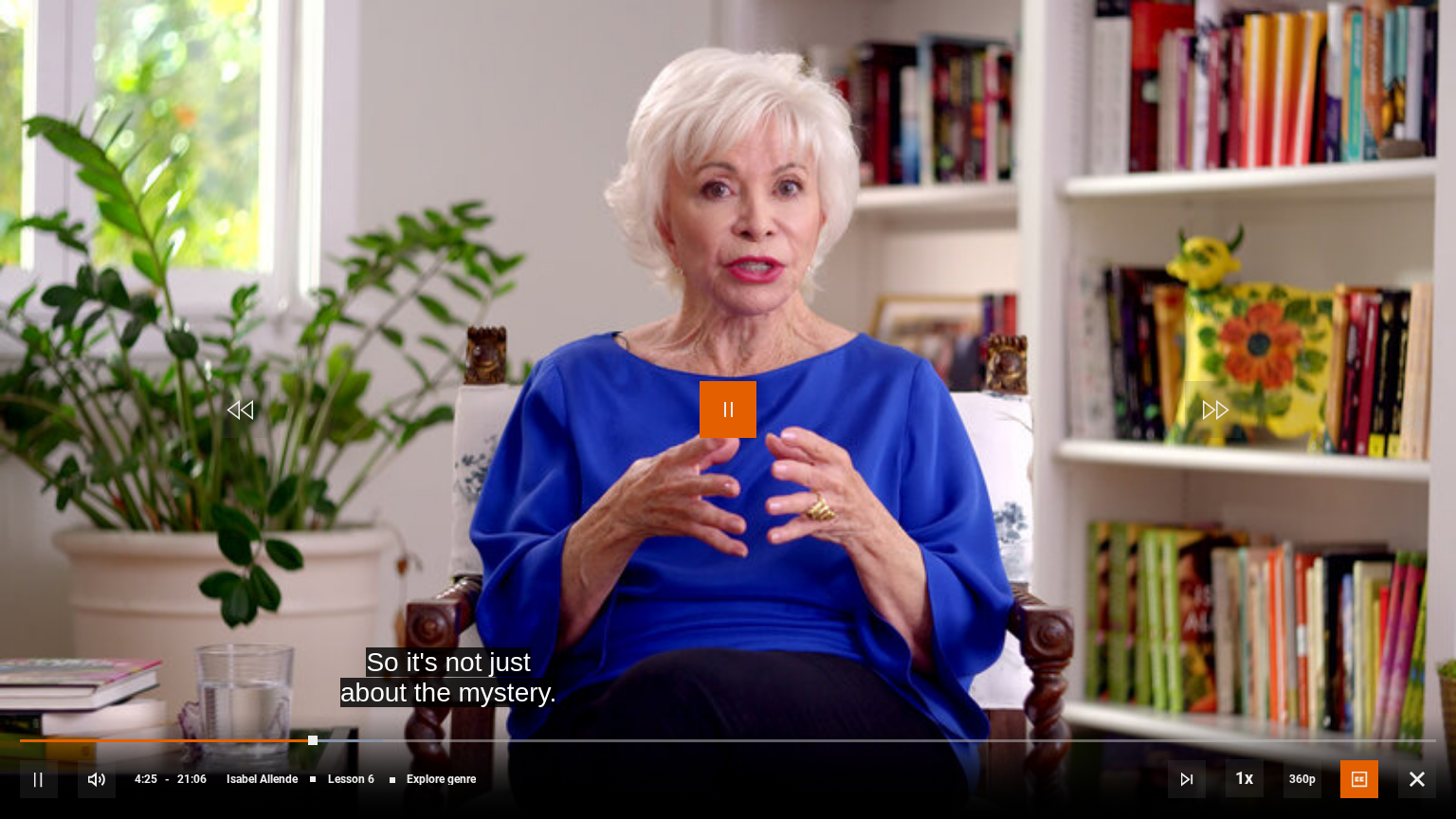 click at bounding box center [728, 410] 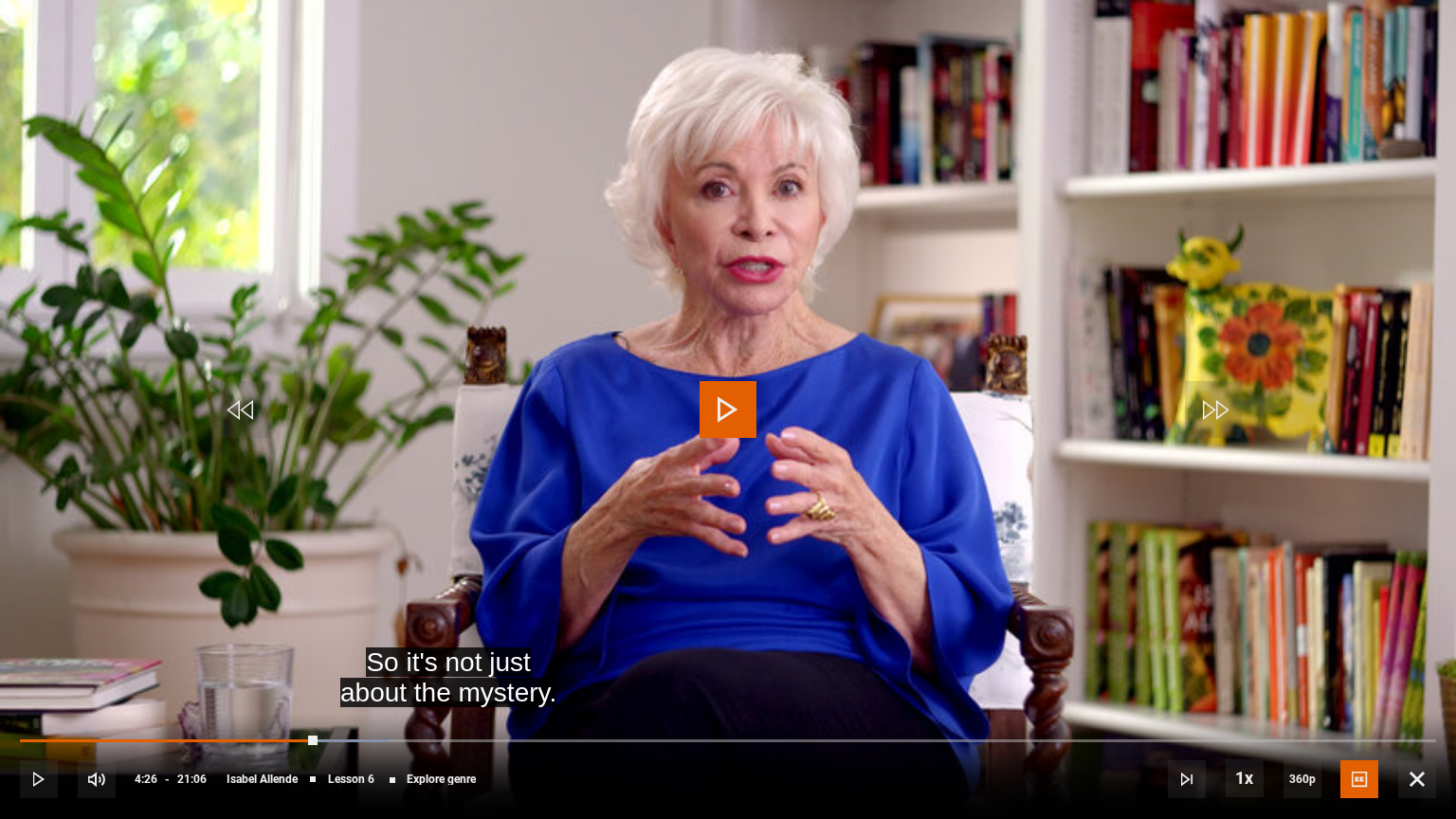 click at bounding box center (728, 410) 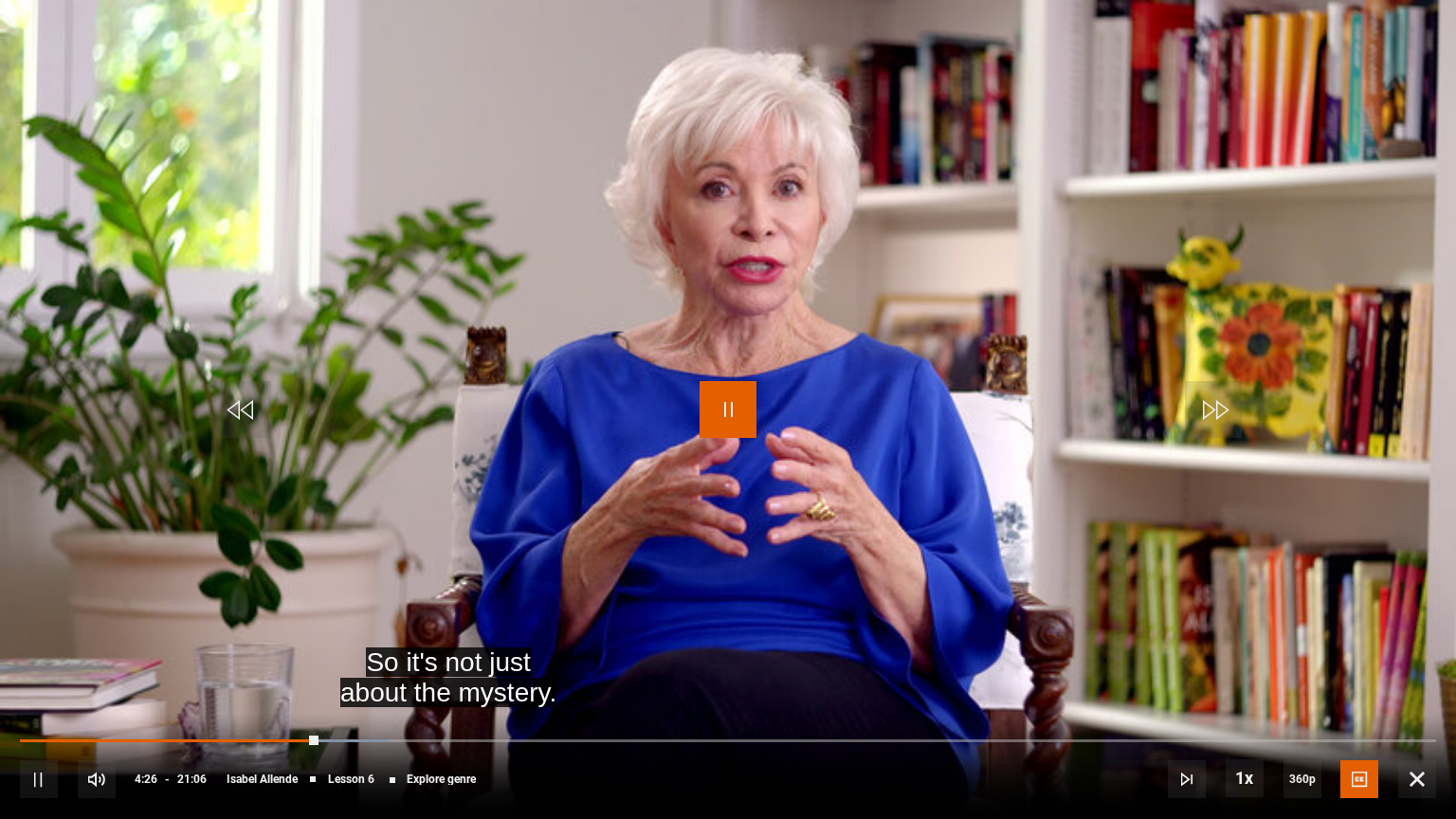click at bounding box center [728, 410] 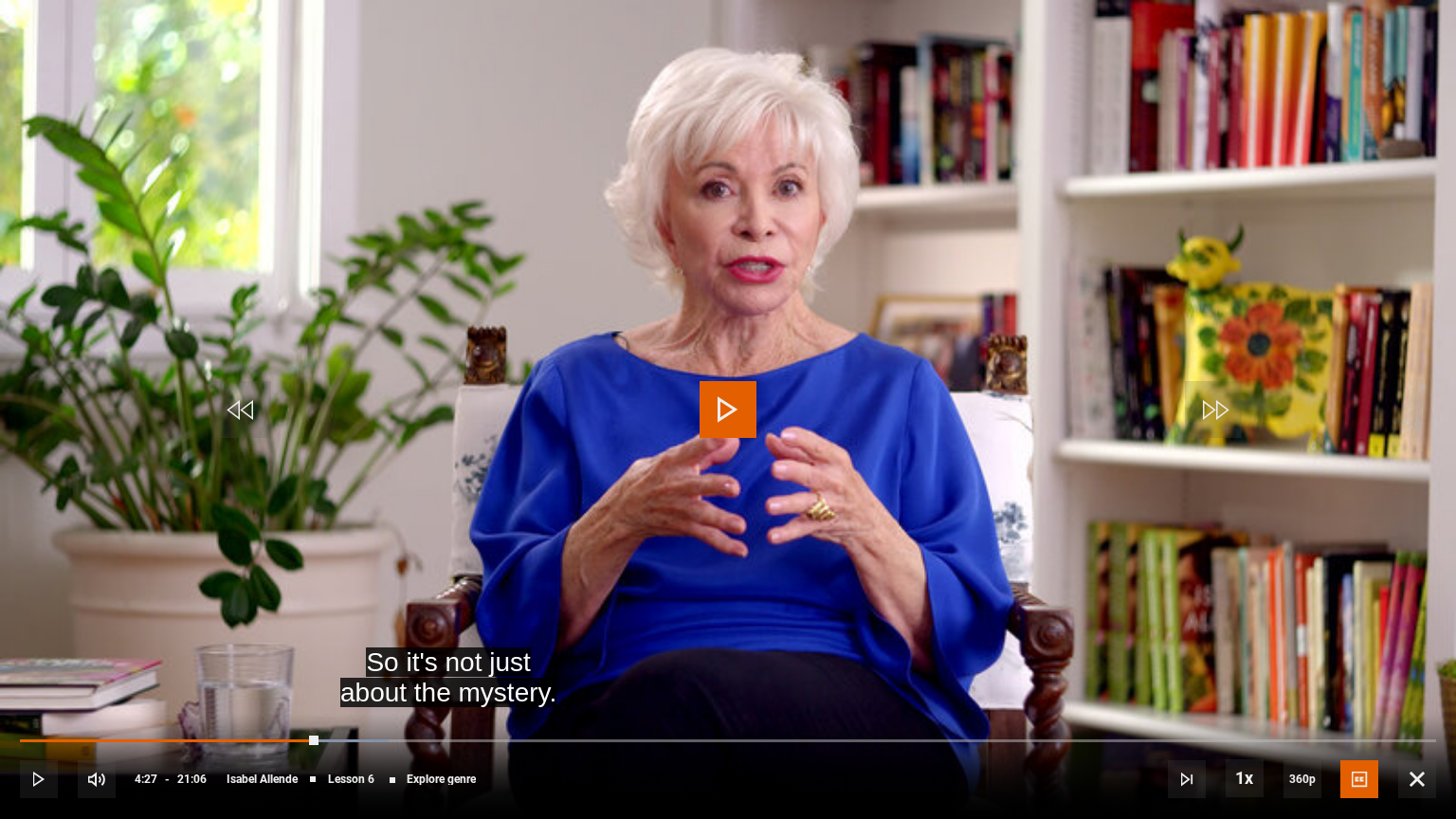 click at bounding box center (728, 410) 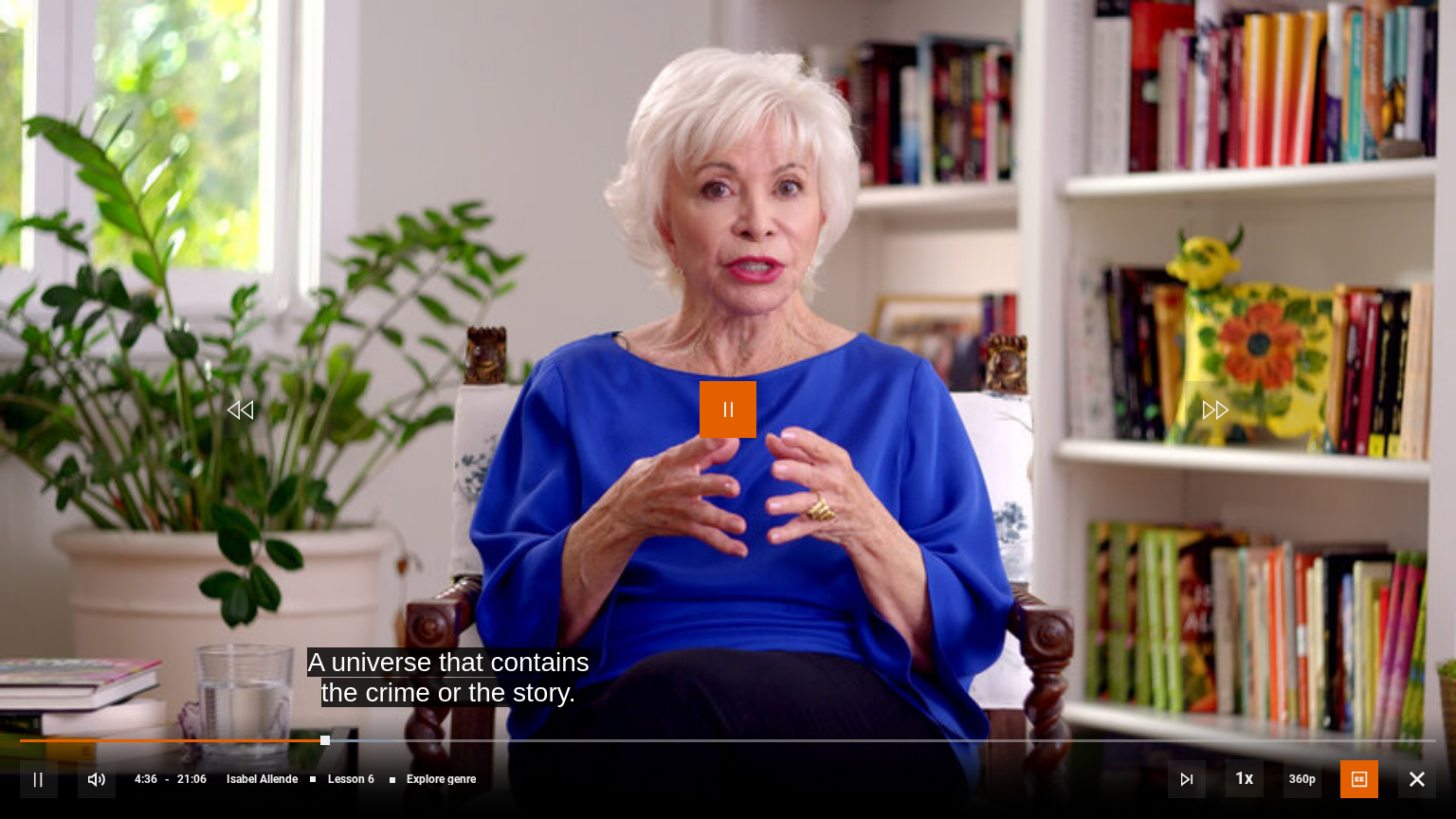 click at bounding box center [728, 410] 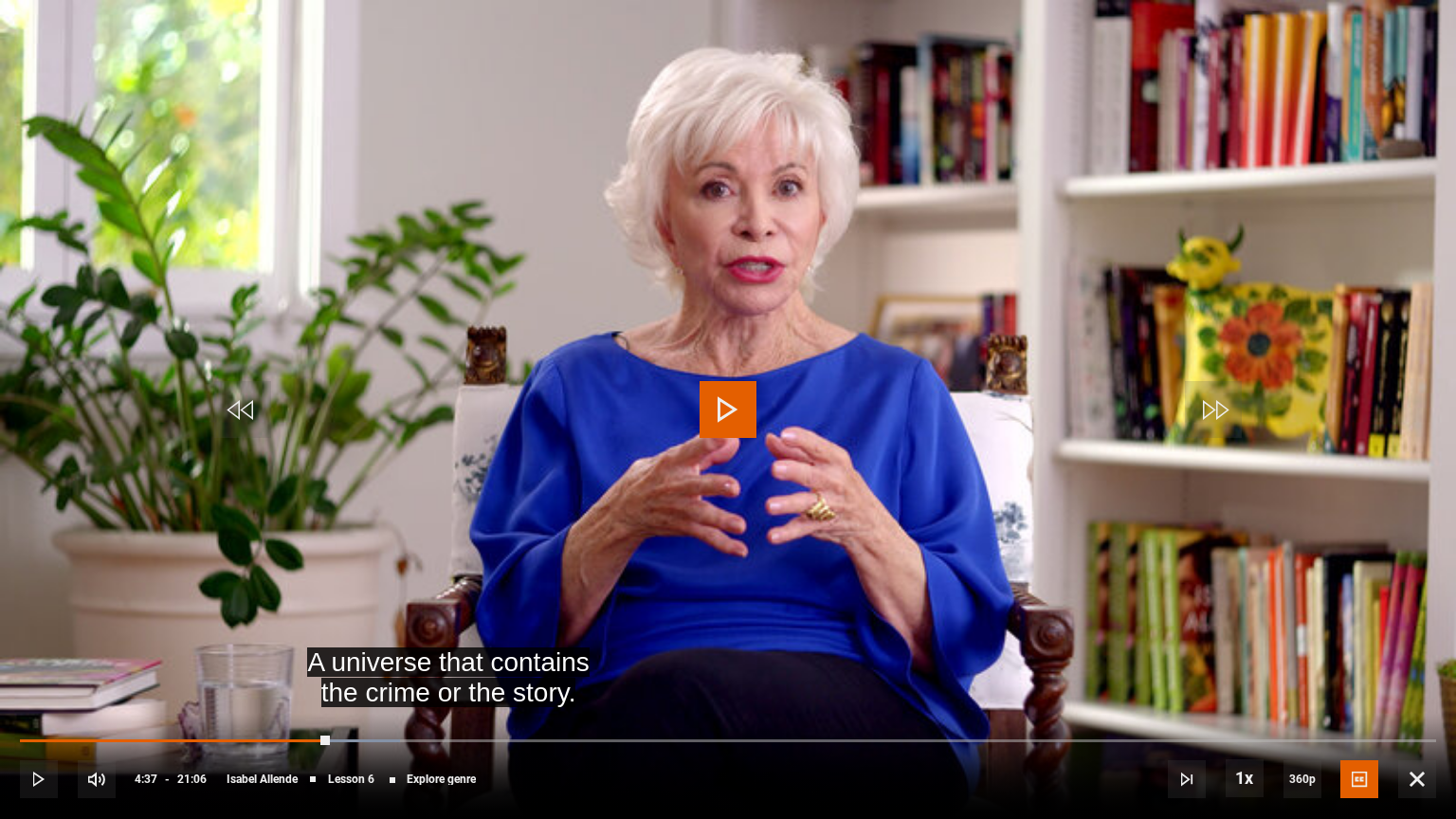 click at bounding box center [728, 410] 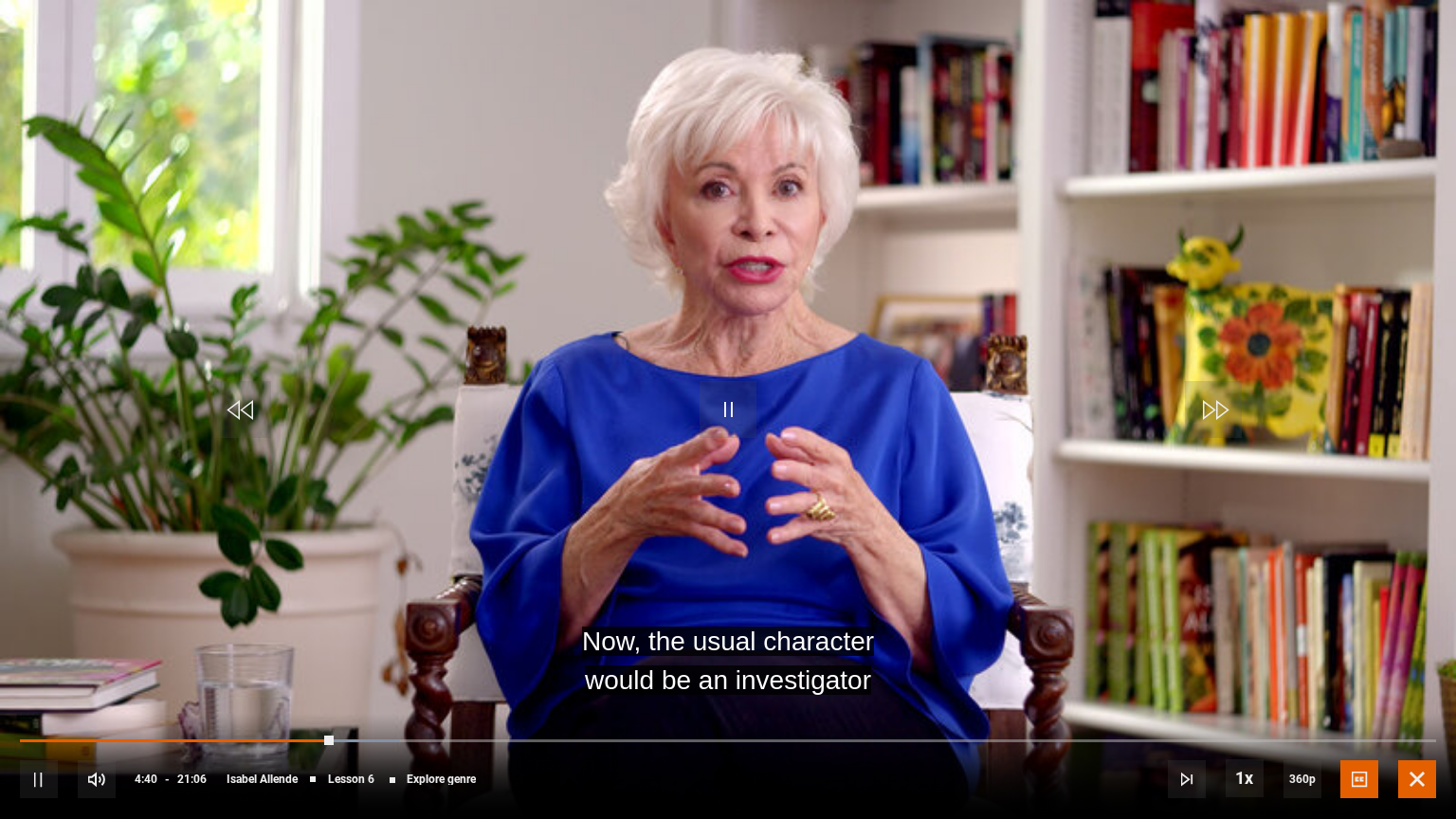 click at bounding box center (1417, 779) 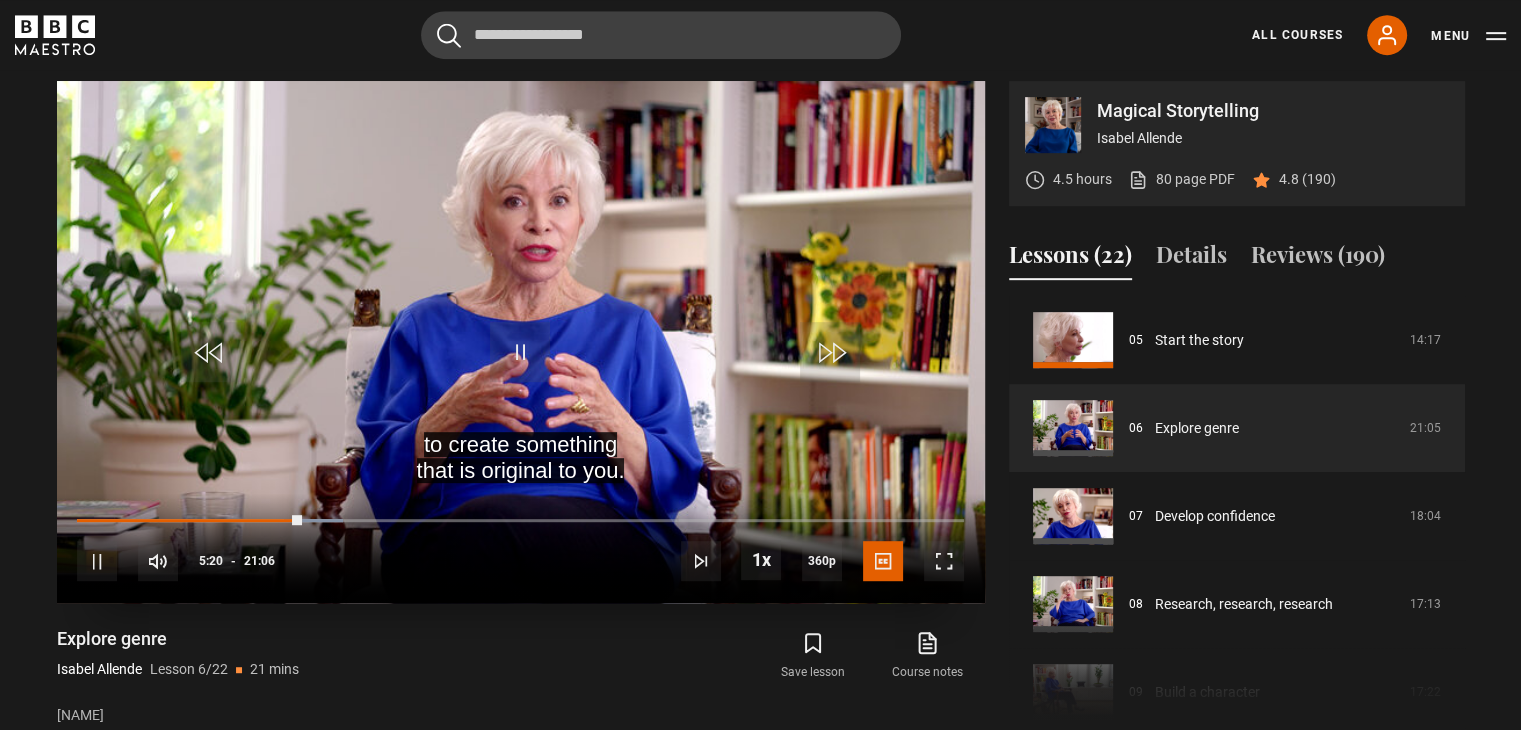 click at bounding box center (521, 342) 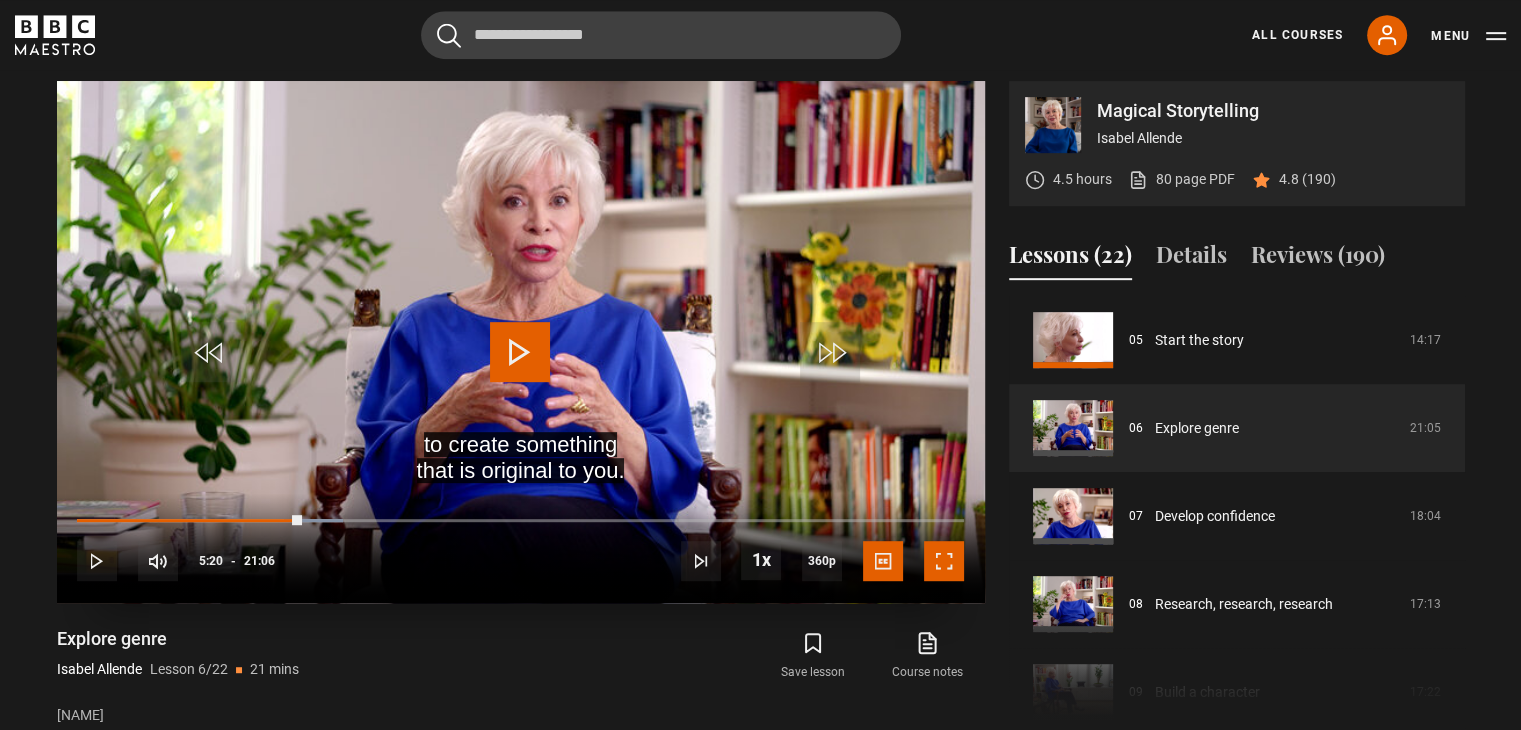 click at bounding box center [944, 561] 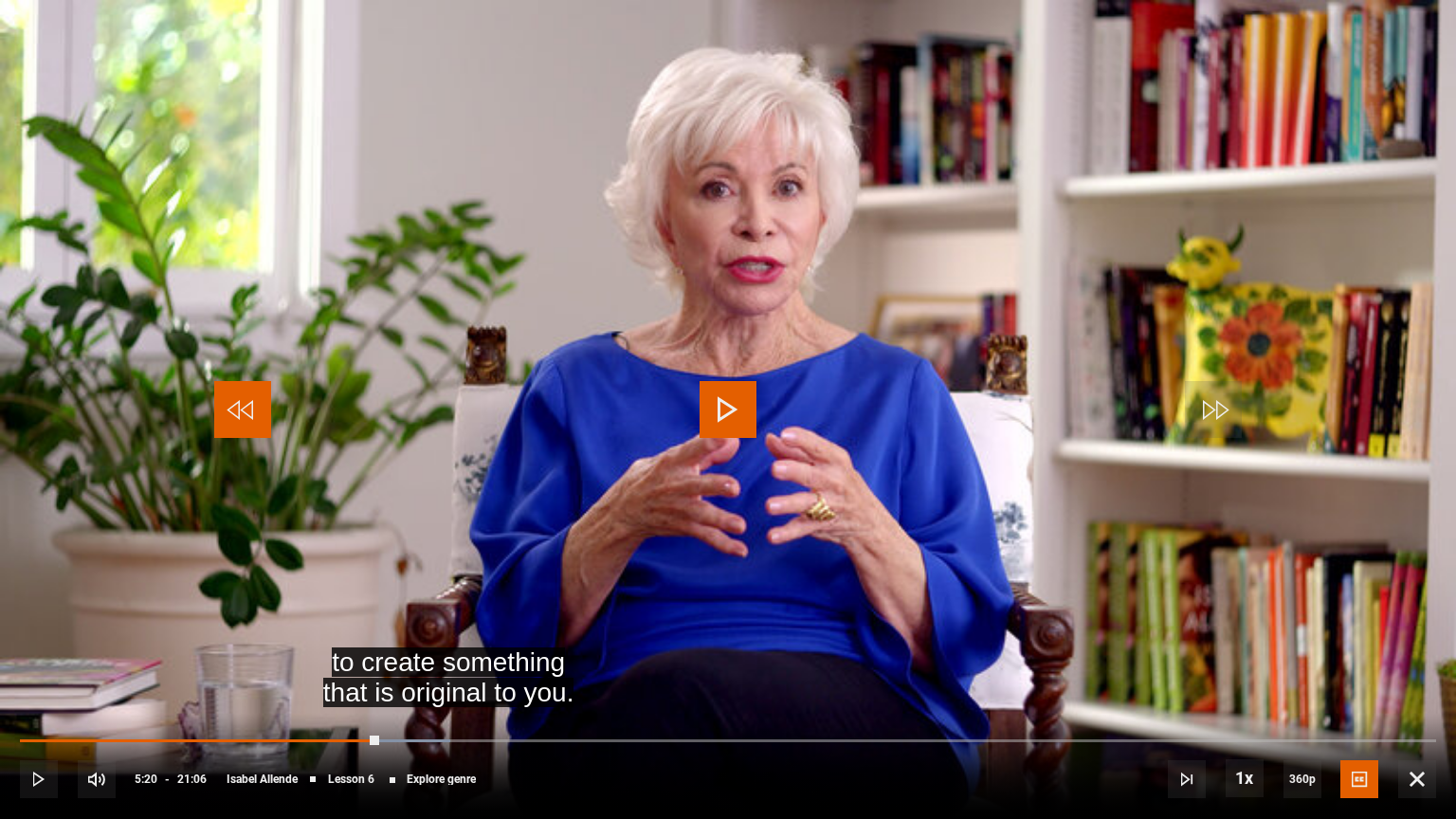 click at bounding box center (243, 410) 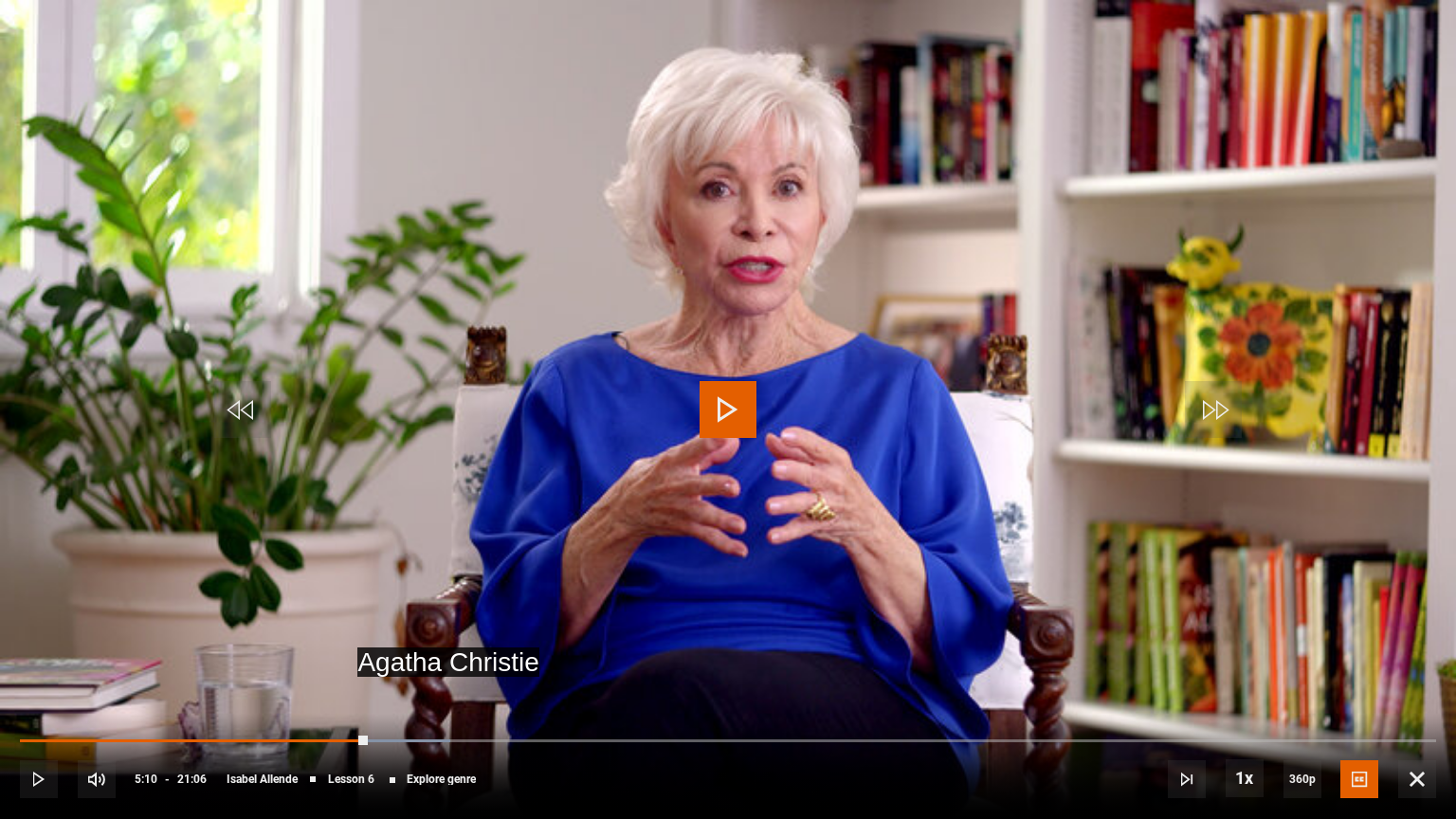 click at bounding box center (728, 410) 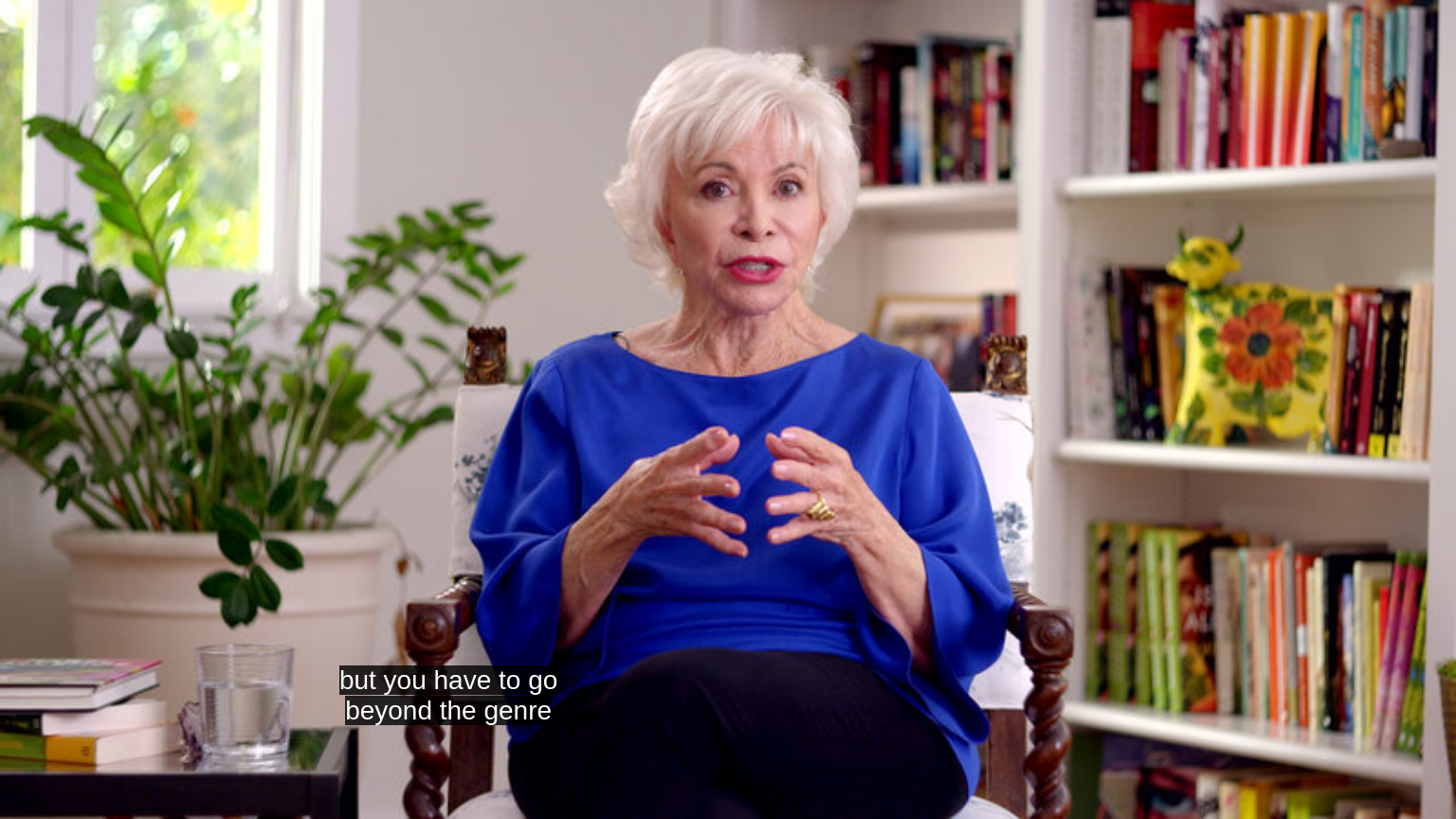 click at bounding box center (728, 410) 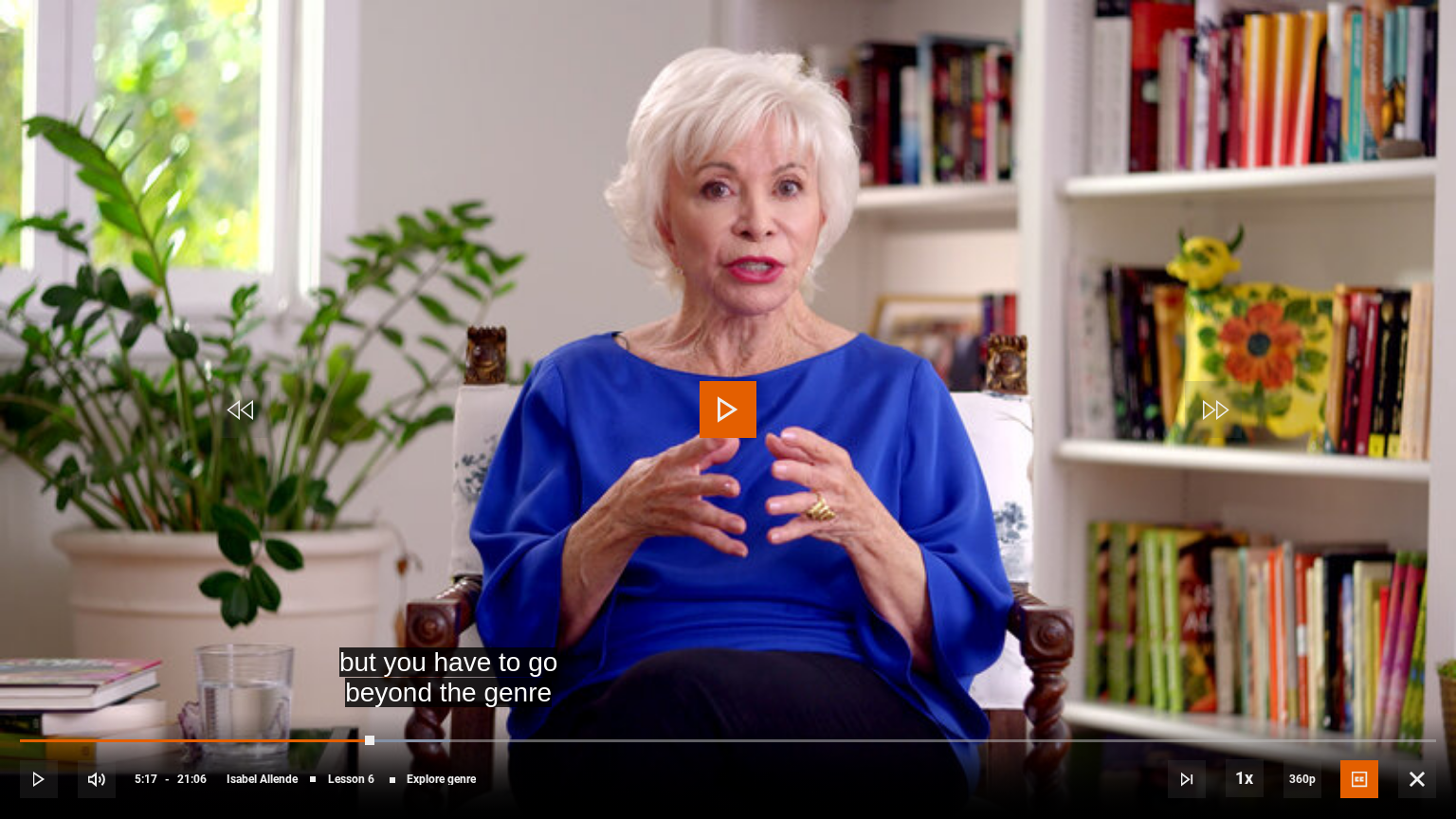 click at bounding box center (728, 410) 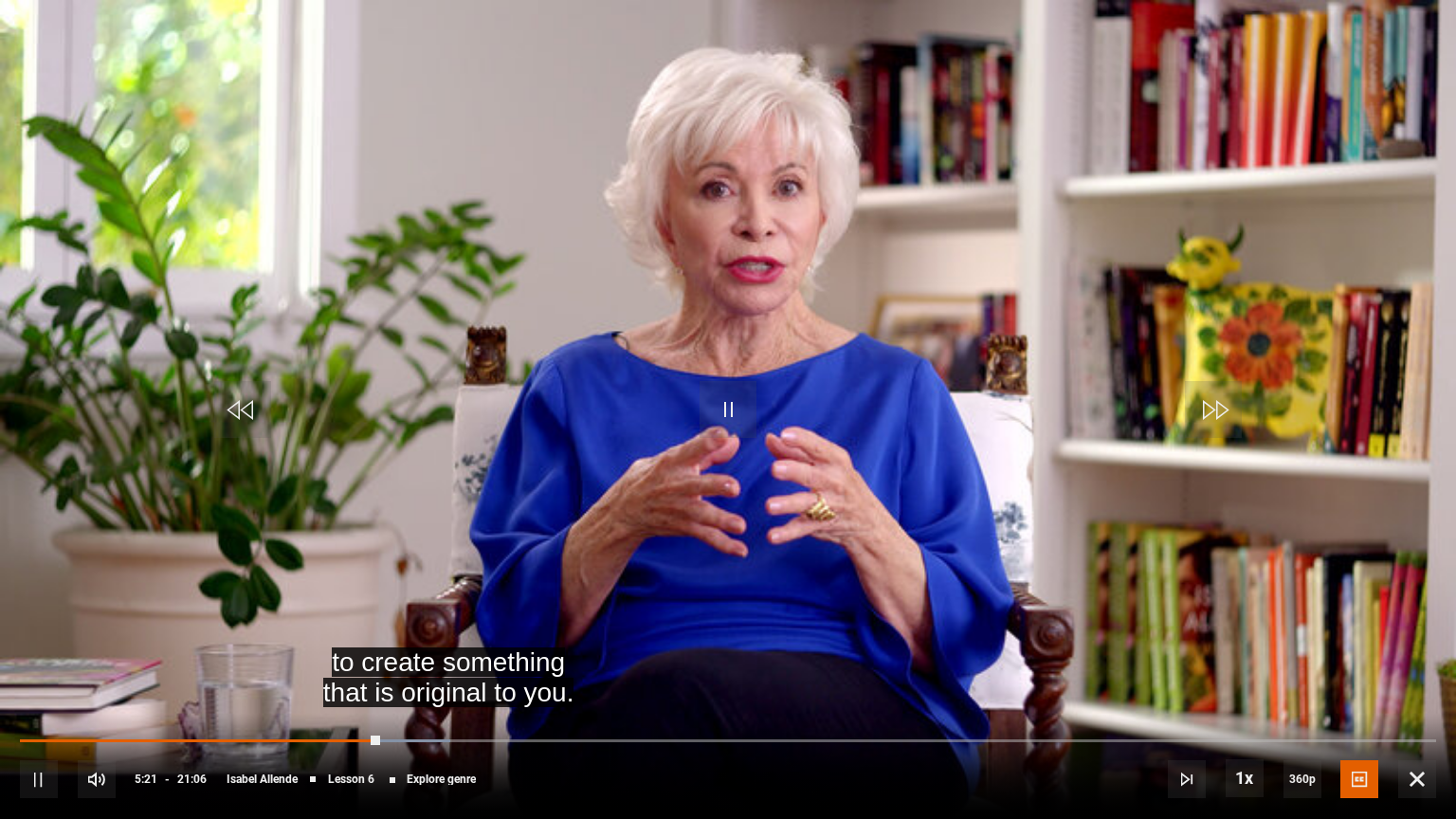 click at bounding box center (728, 410) 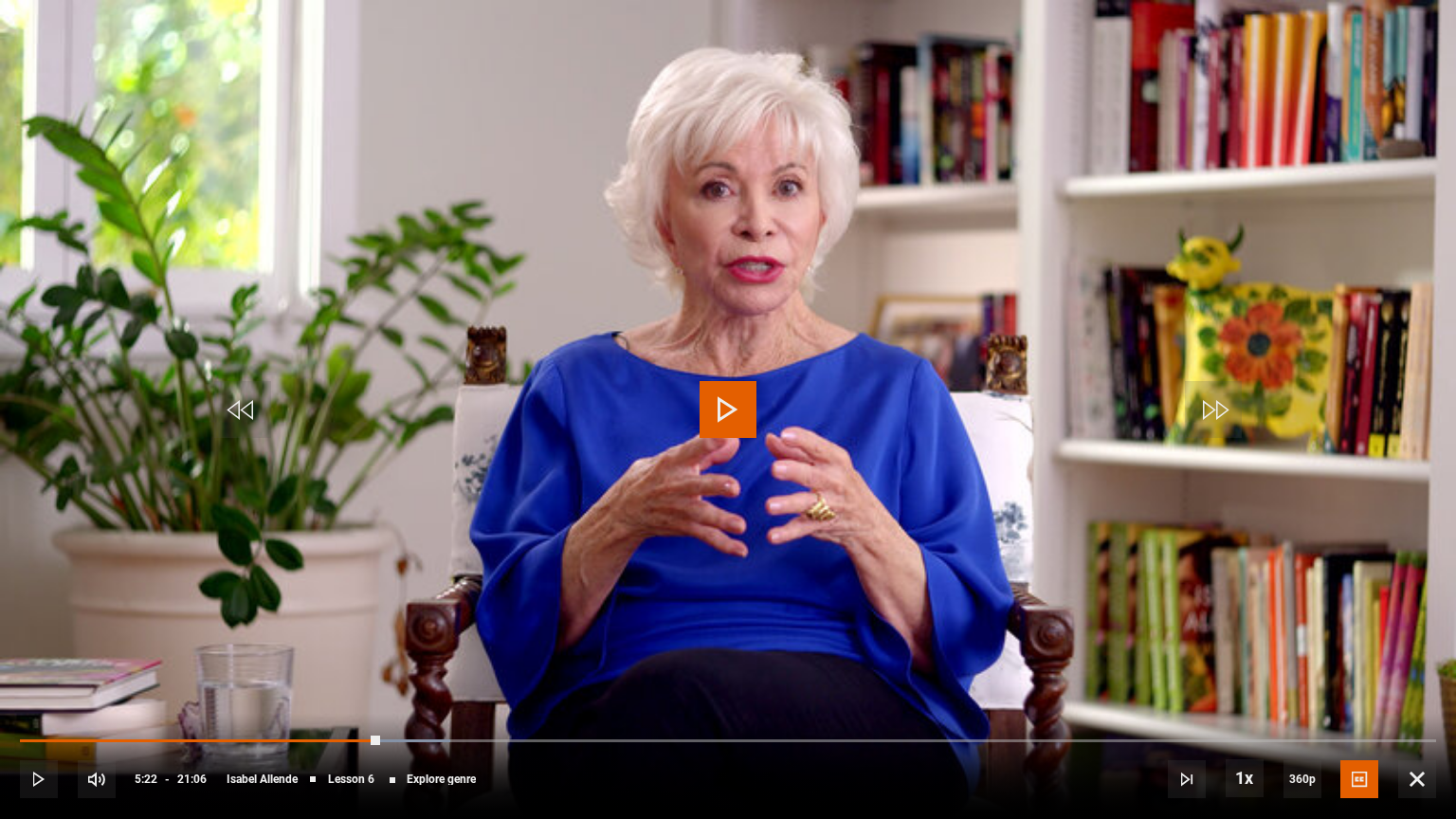click at bounding box center [728, 410] 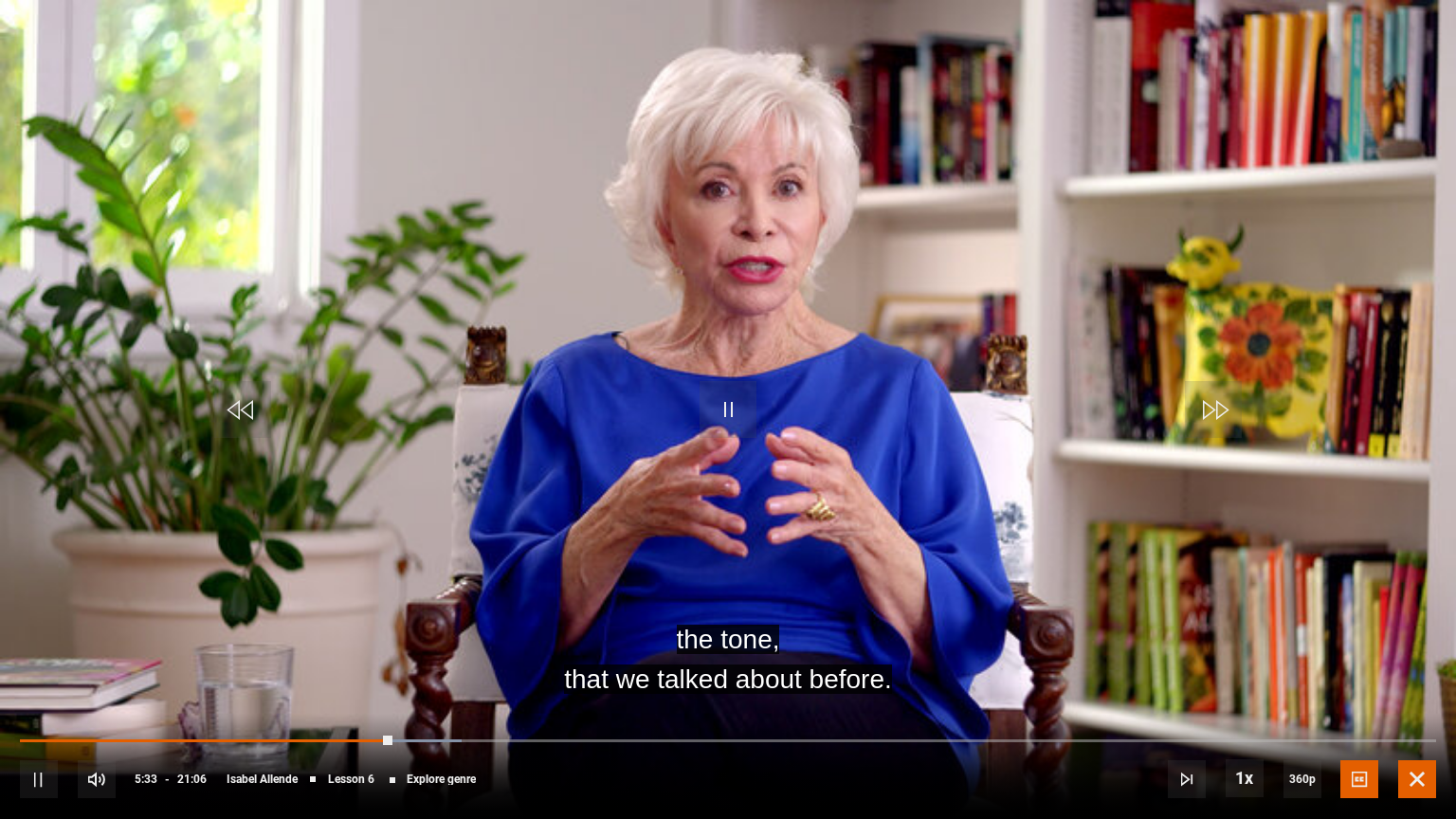 click at bounding box center (1417, 779) 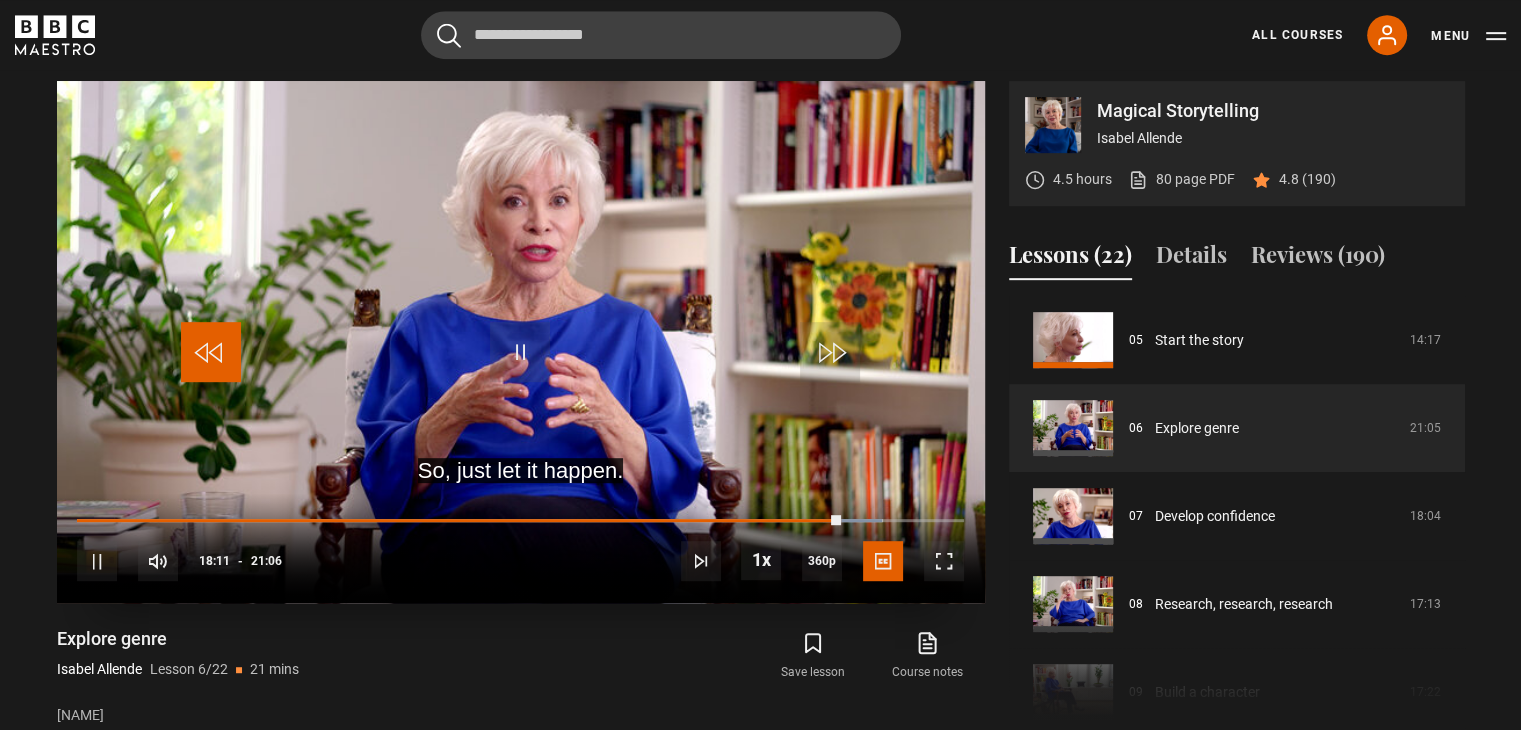 click at bounding box center [211, 352] 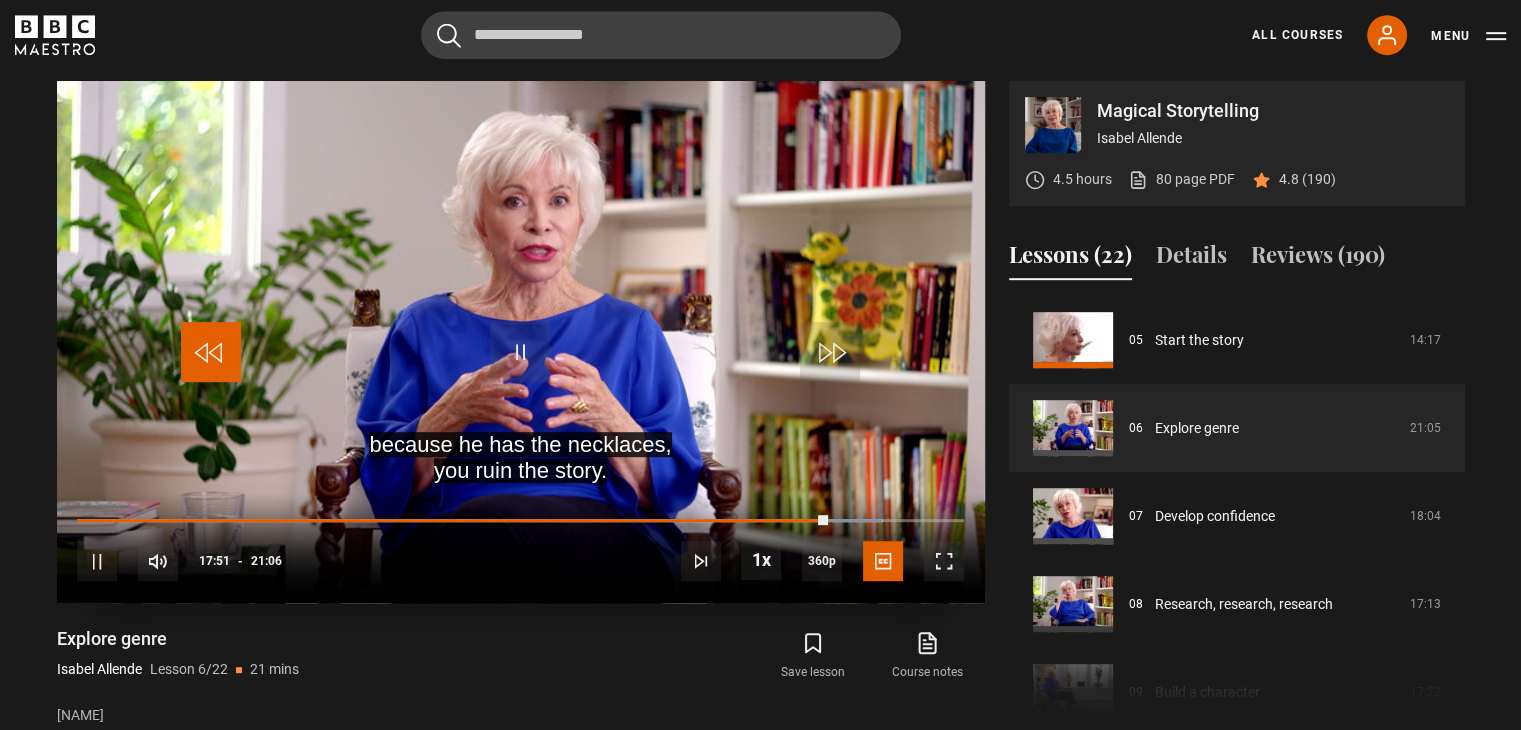 click at bounding box center (211, 352) 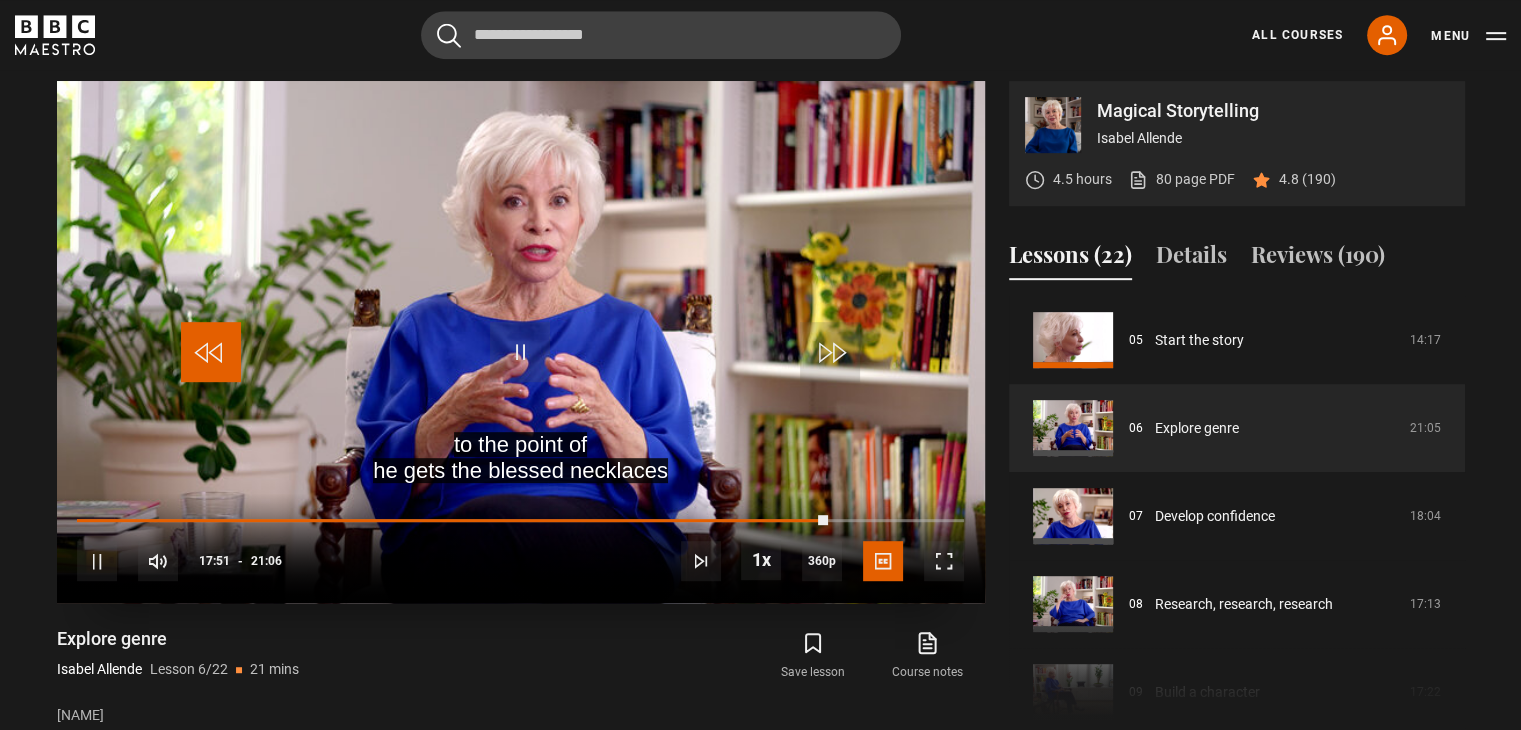 click at bounding box center [211, 352] 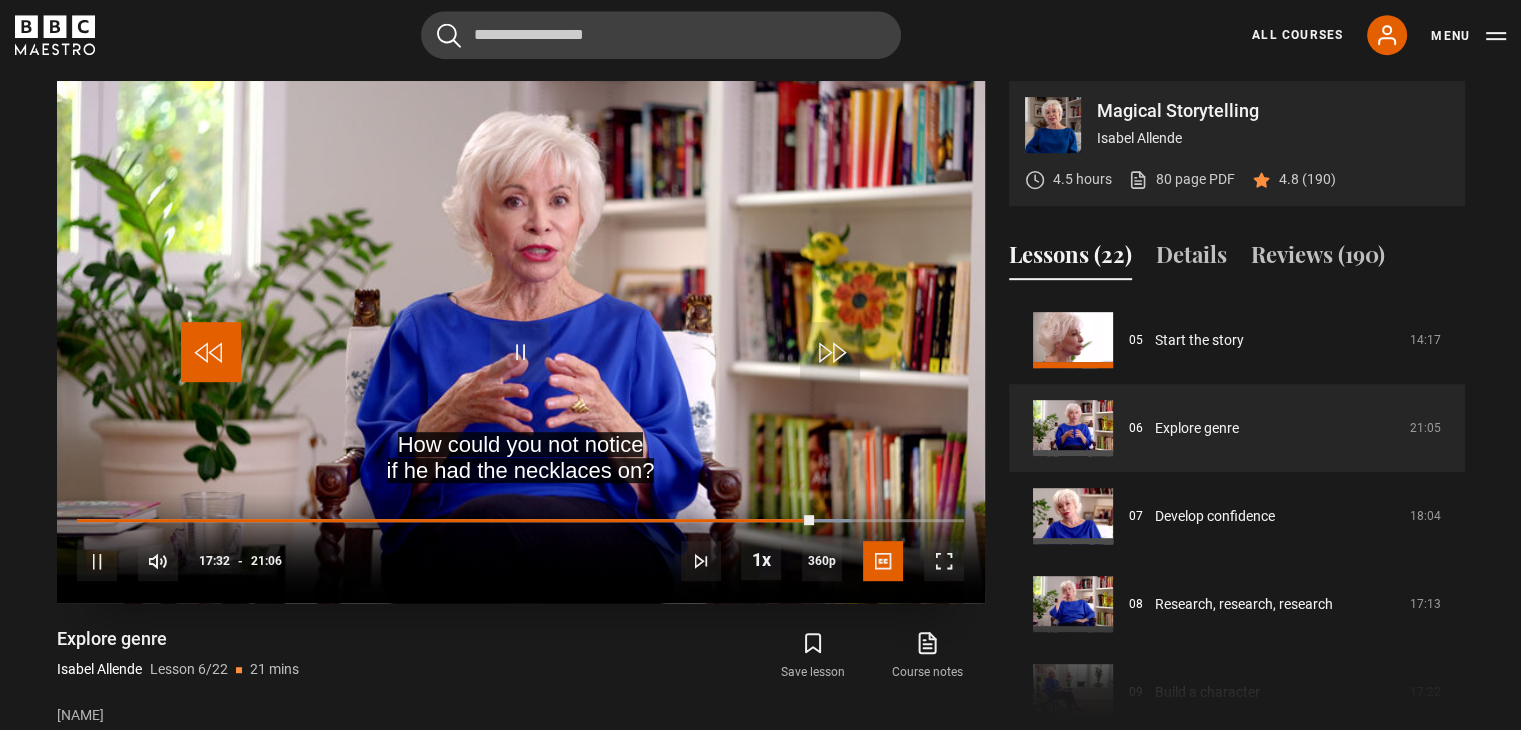 click at bounding box center [211, 352] 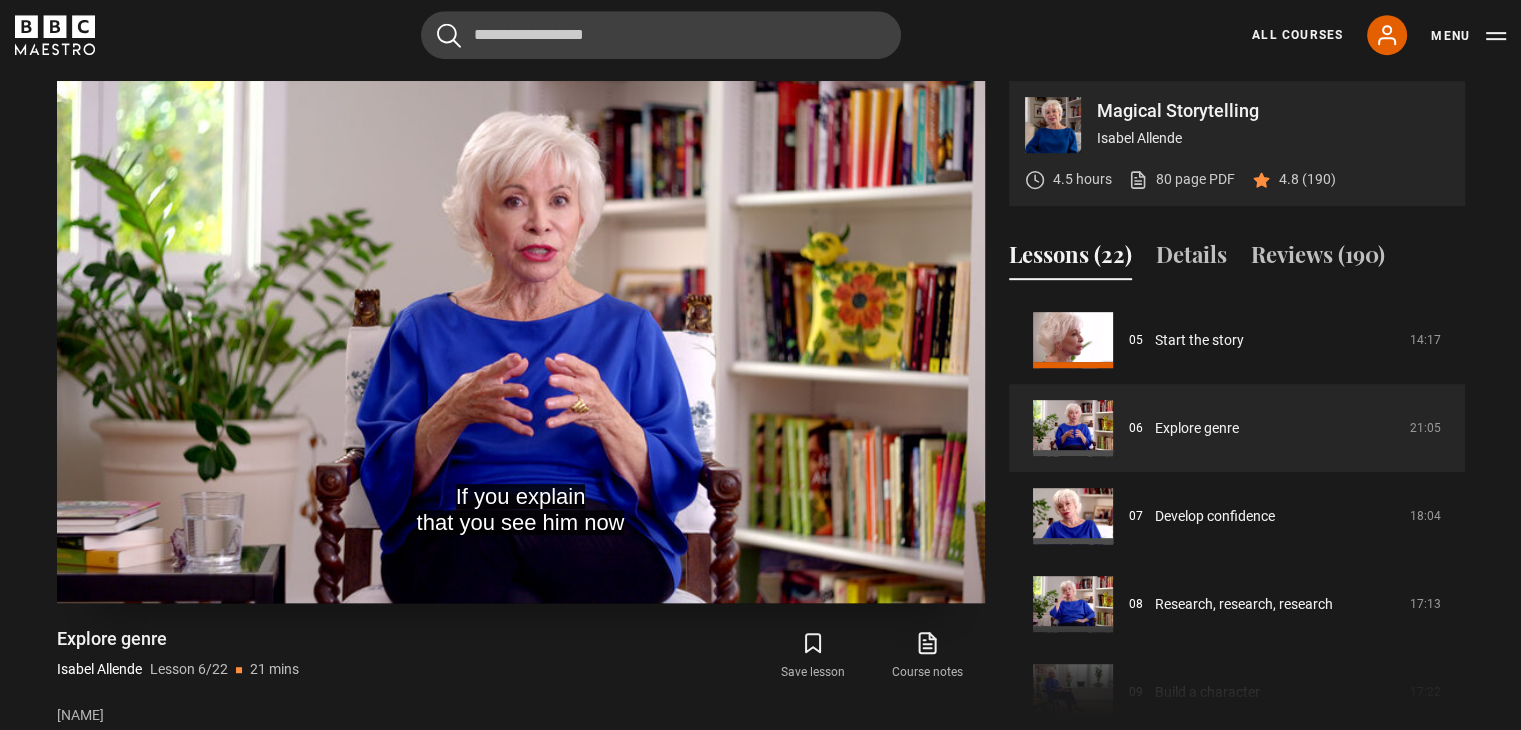 click at bounding box center (521, 342) 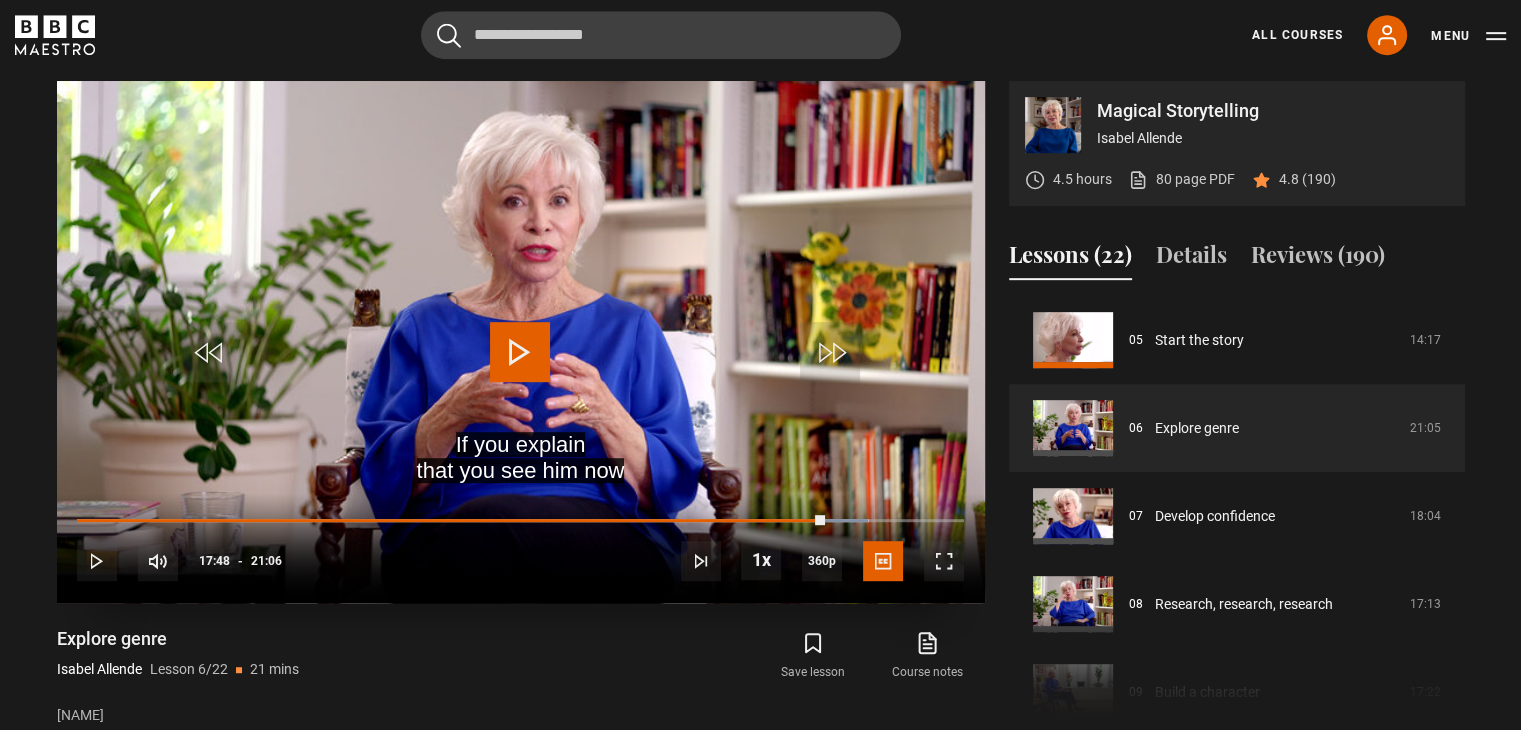 click at bounding box center (521, 342) 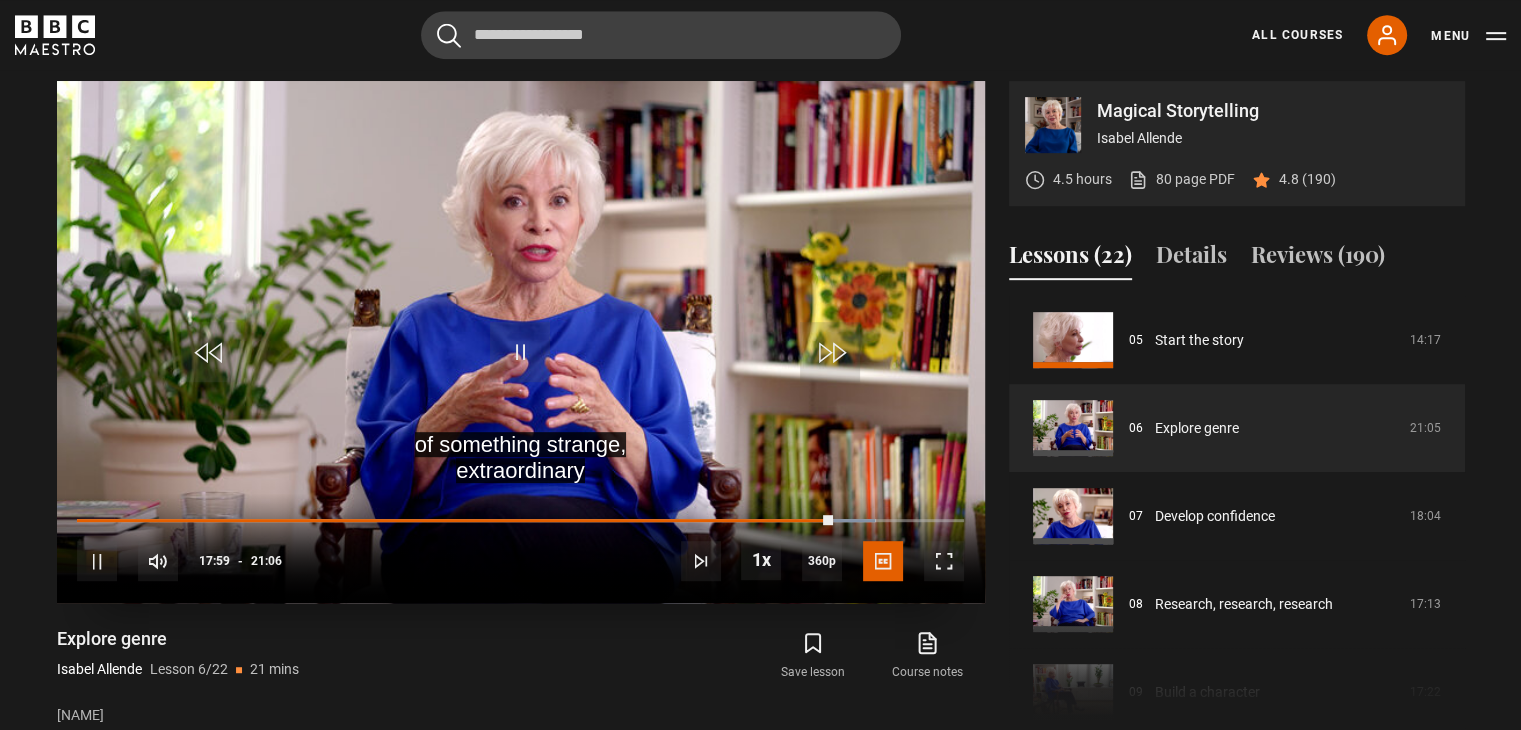 click at bounding box center (521, 342) 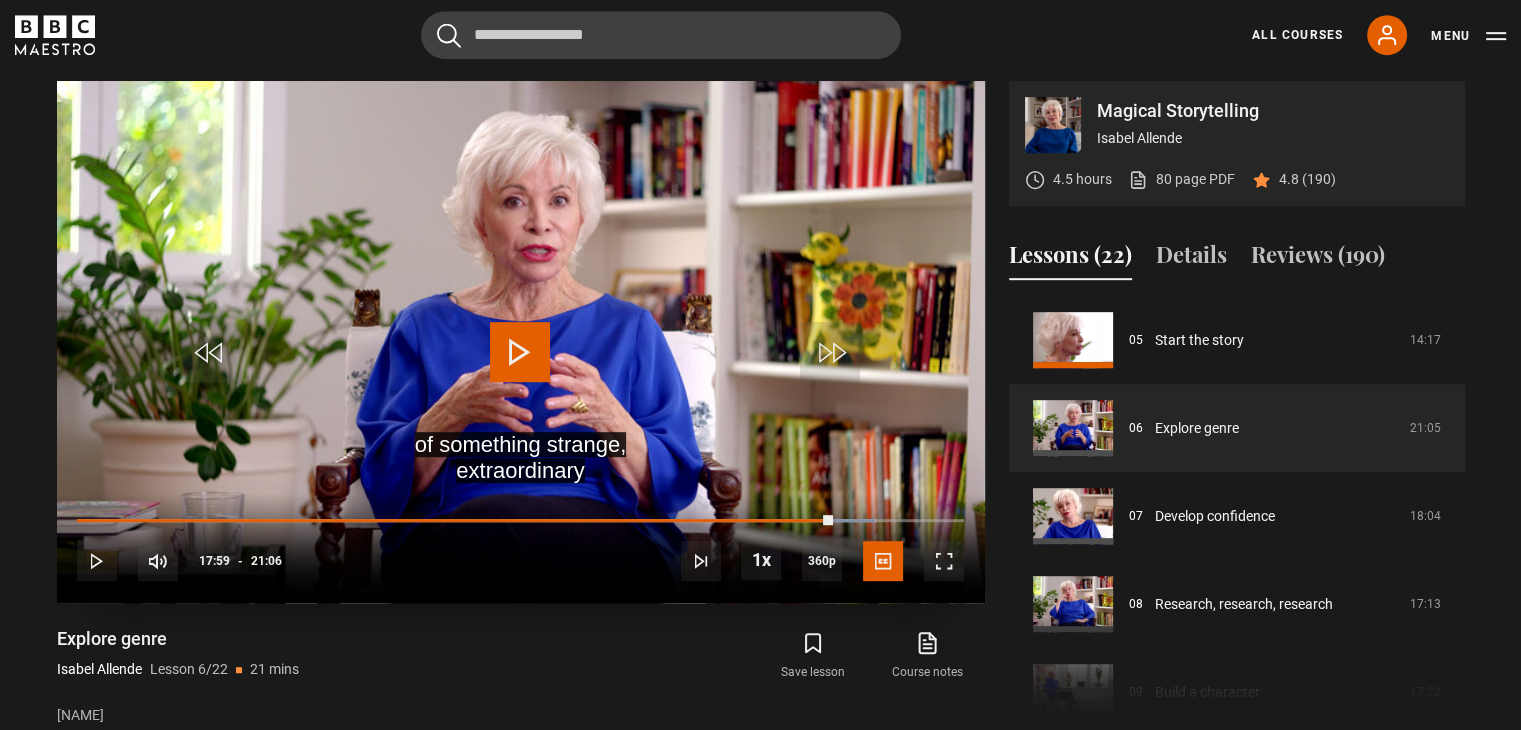 click at bounding box center (521, 342) 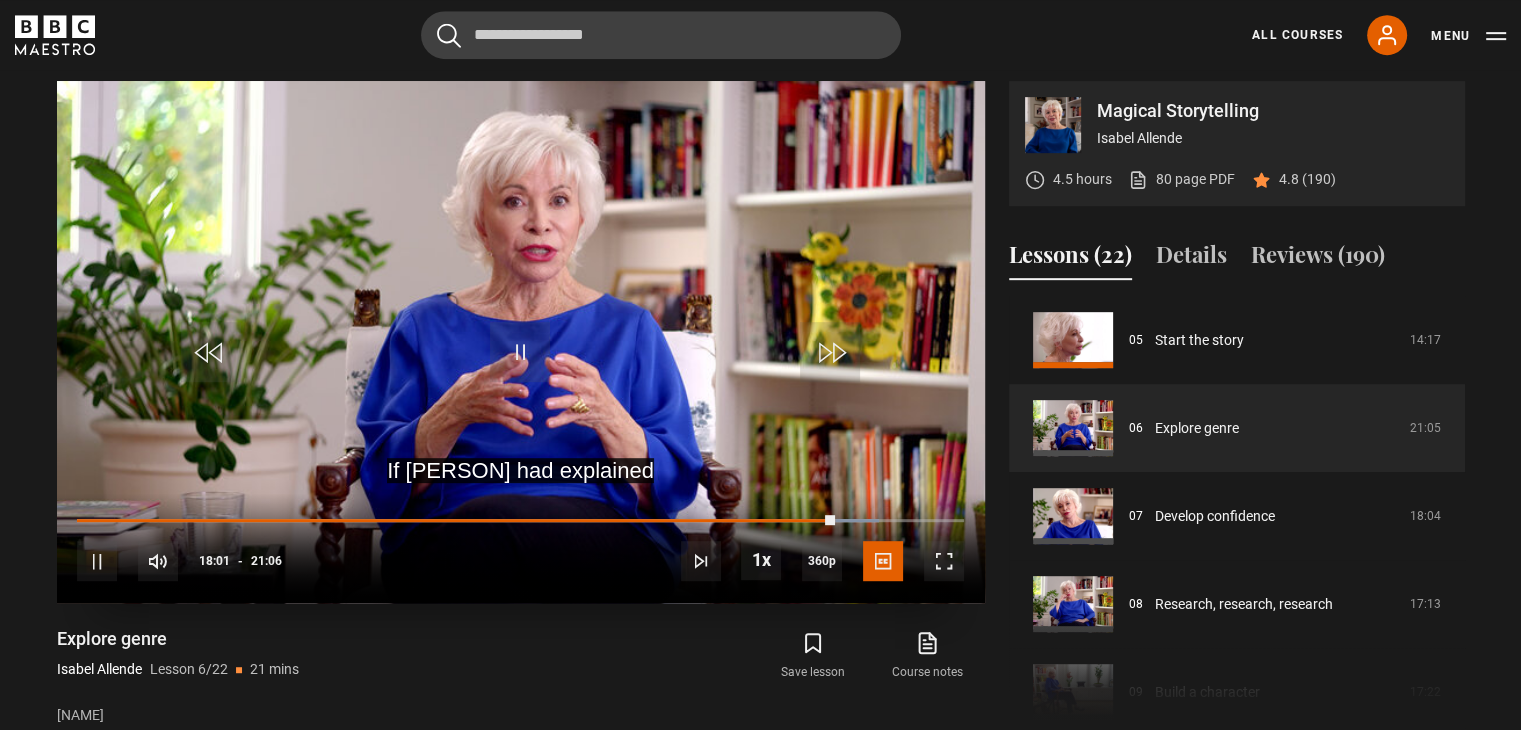 click at bounding box center (521, 342) 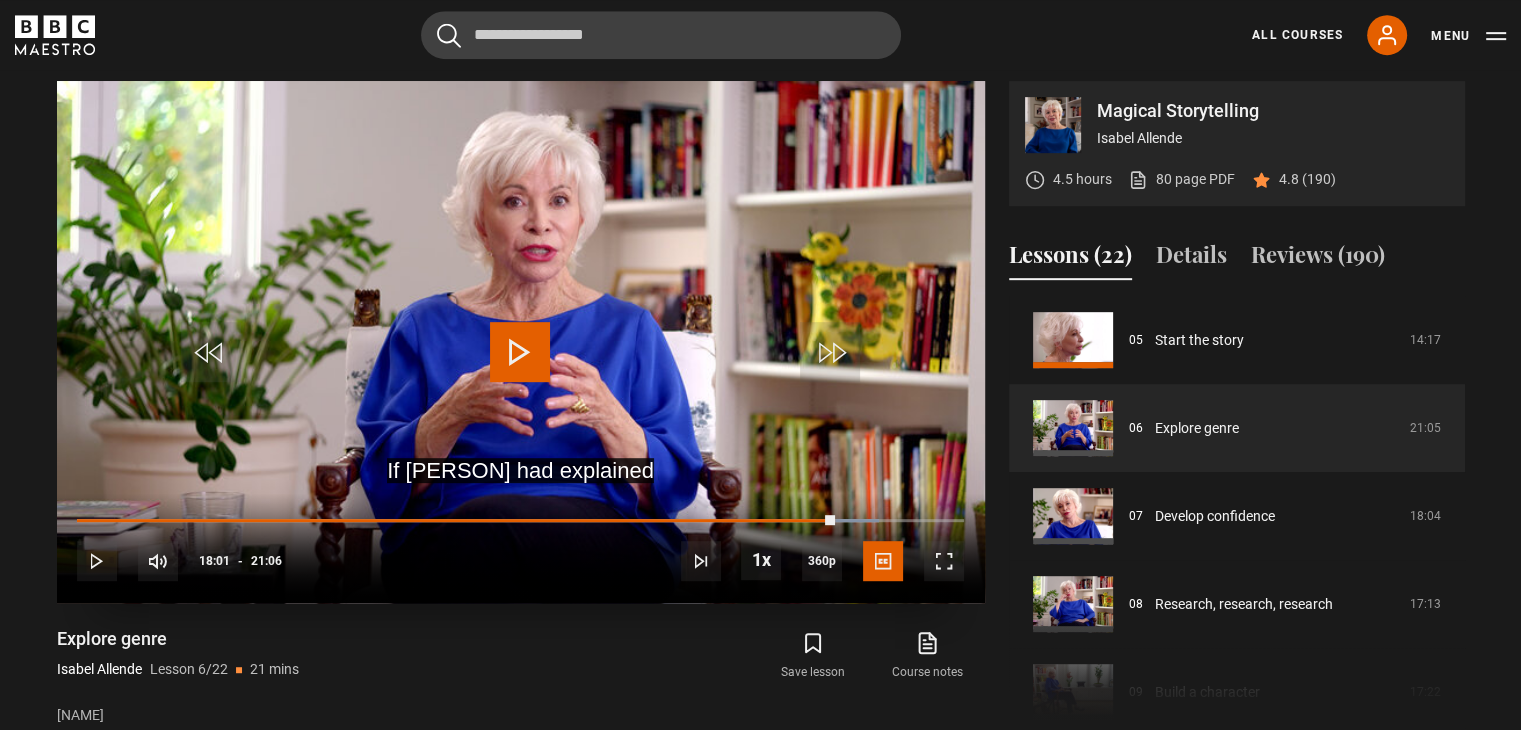 click at bounding box center (521, 342) 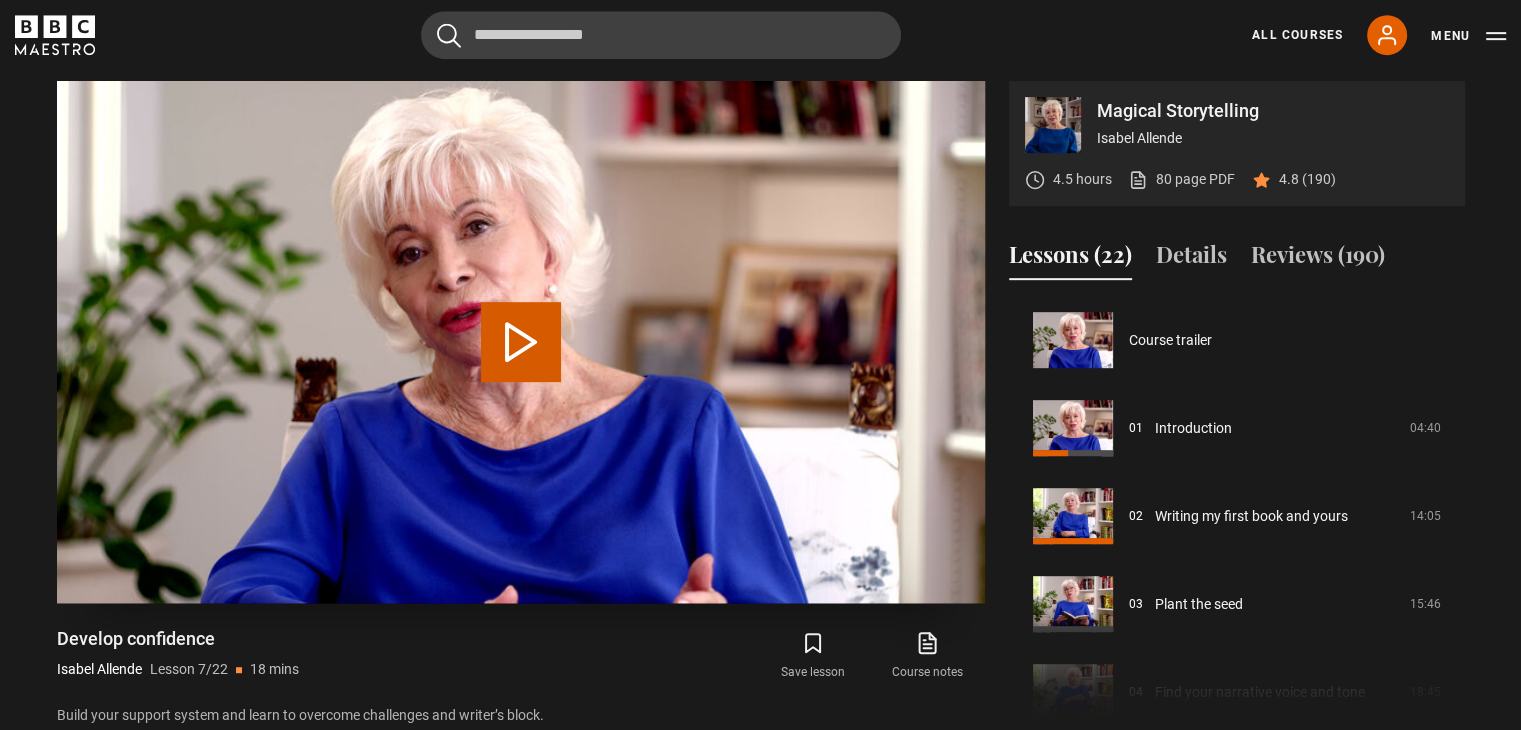 scroll, scrollTop: 528, scrollLeft: 0, axis: vertical 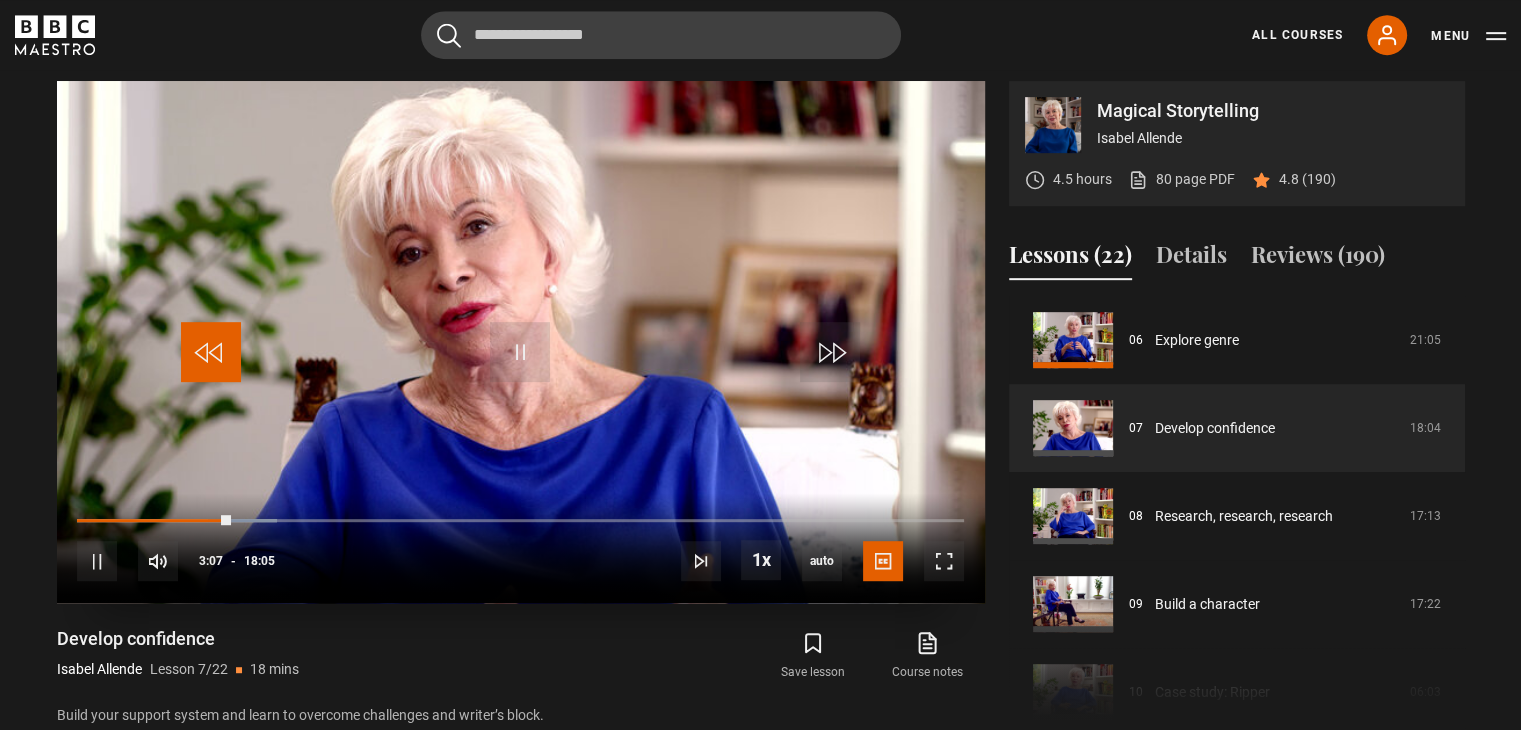 click at bounding box center [211, 352] 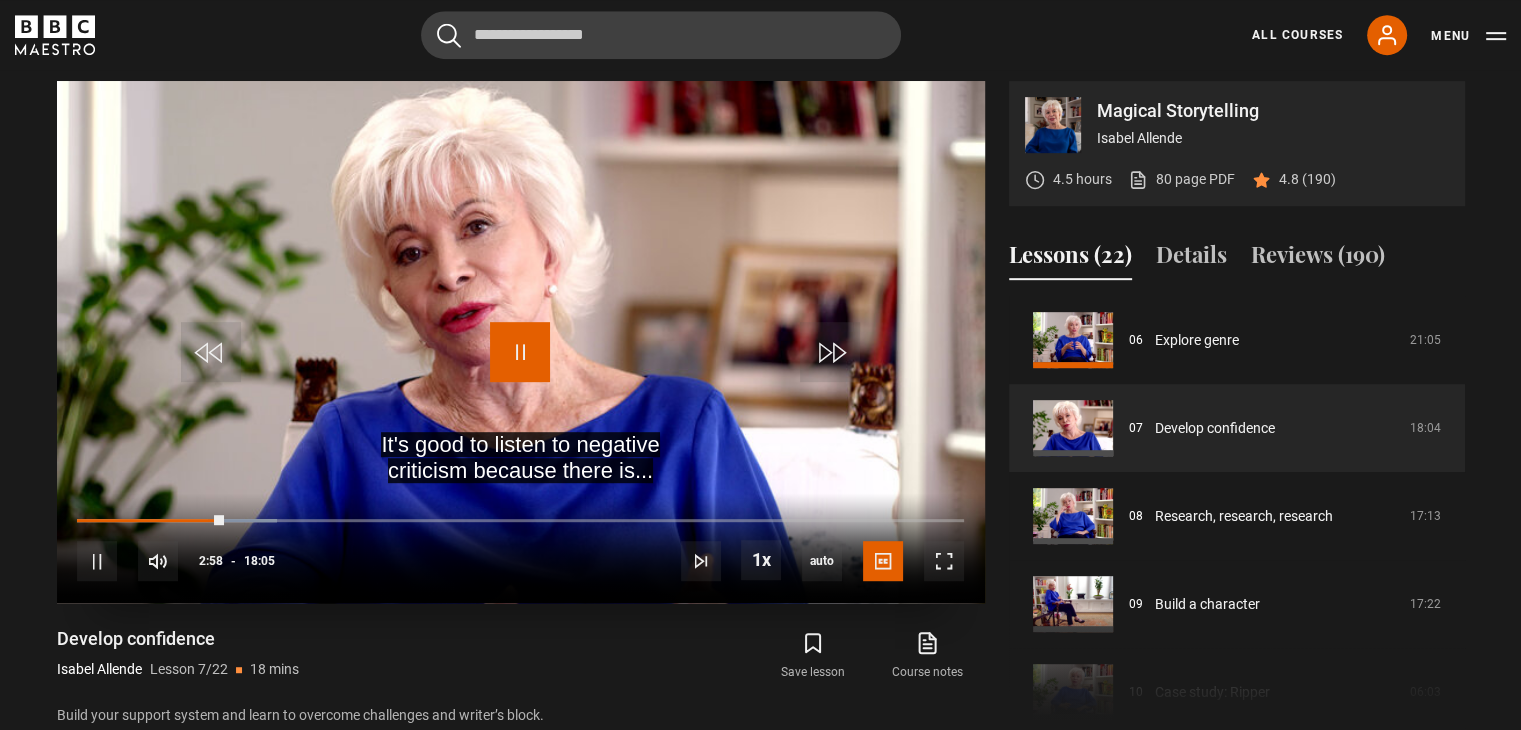 click at bounding box center (520, 352) 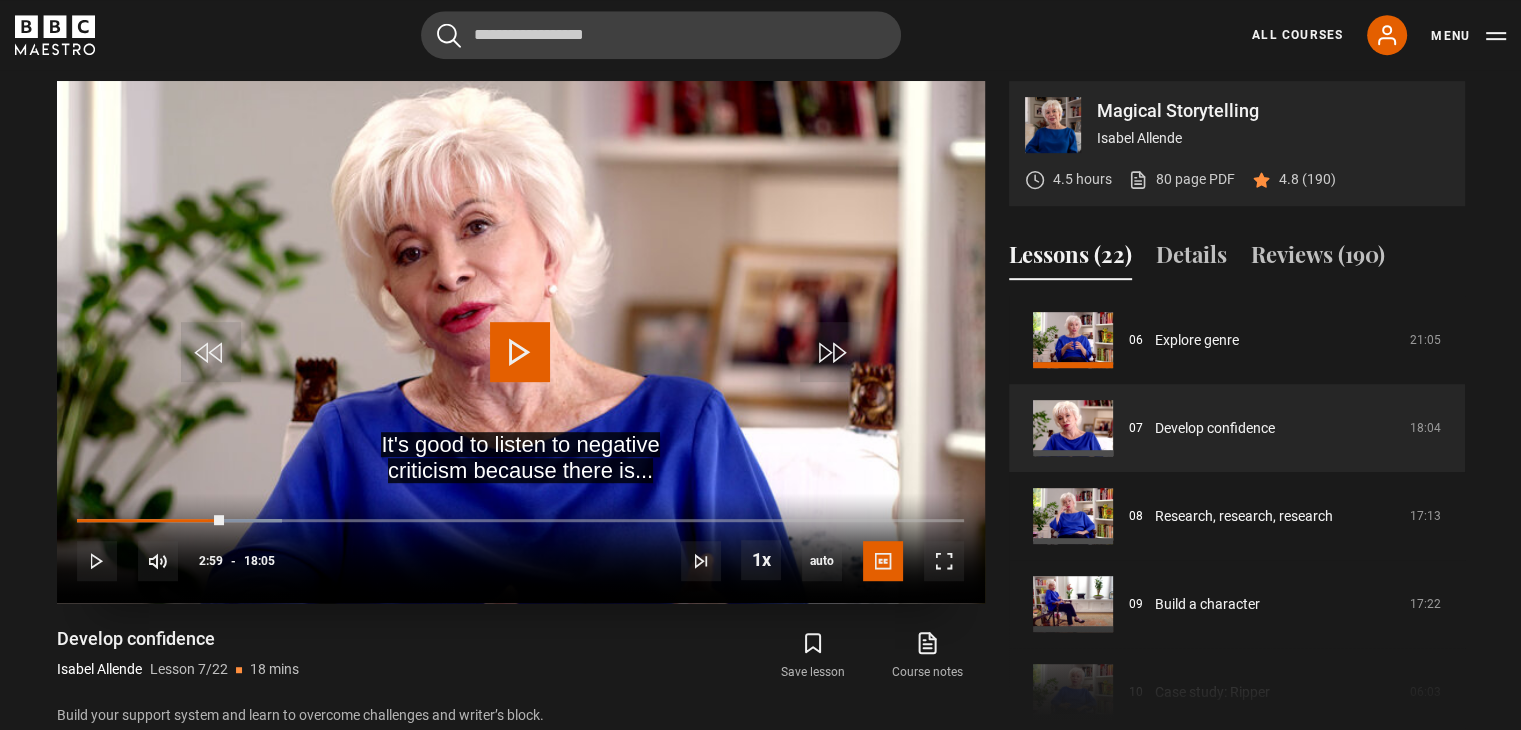 click at bounding box center (520, 352) 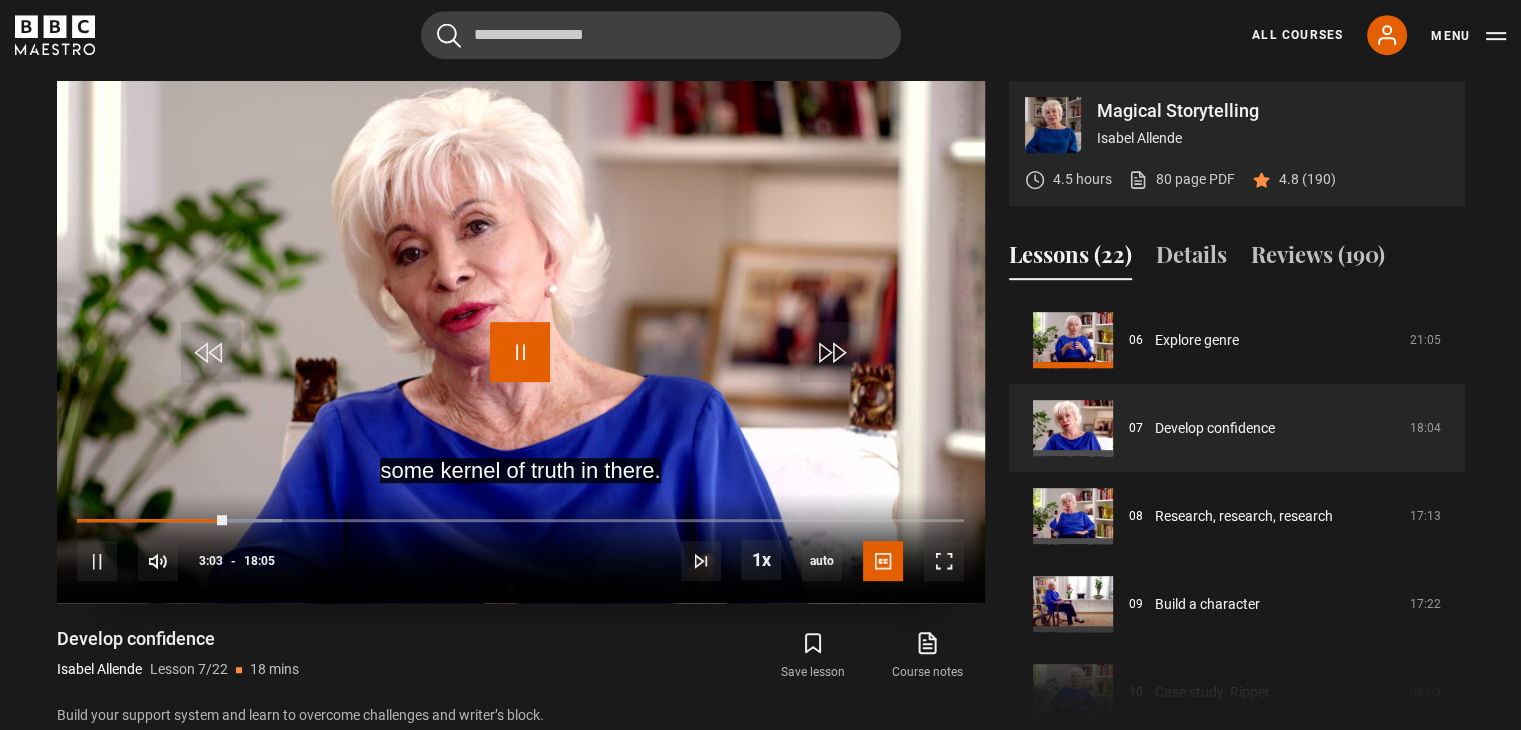 click at bounding box center [520, 352] 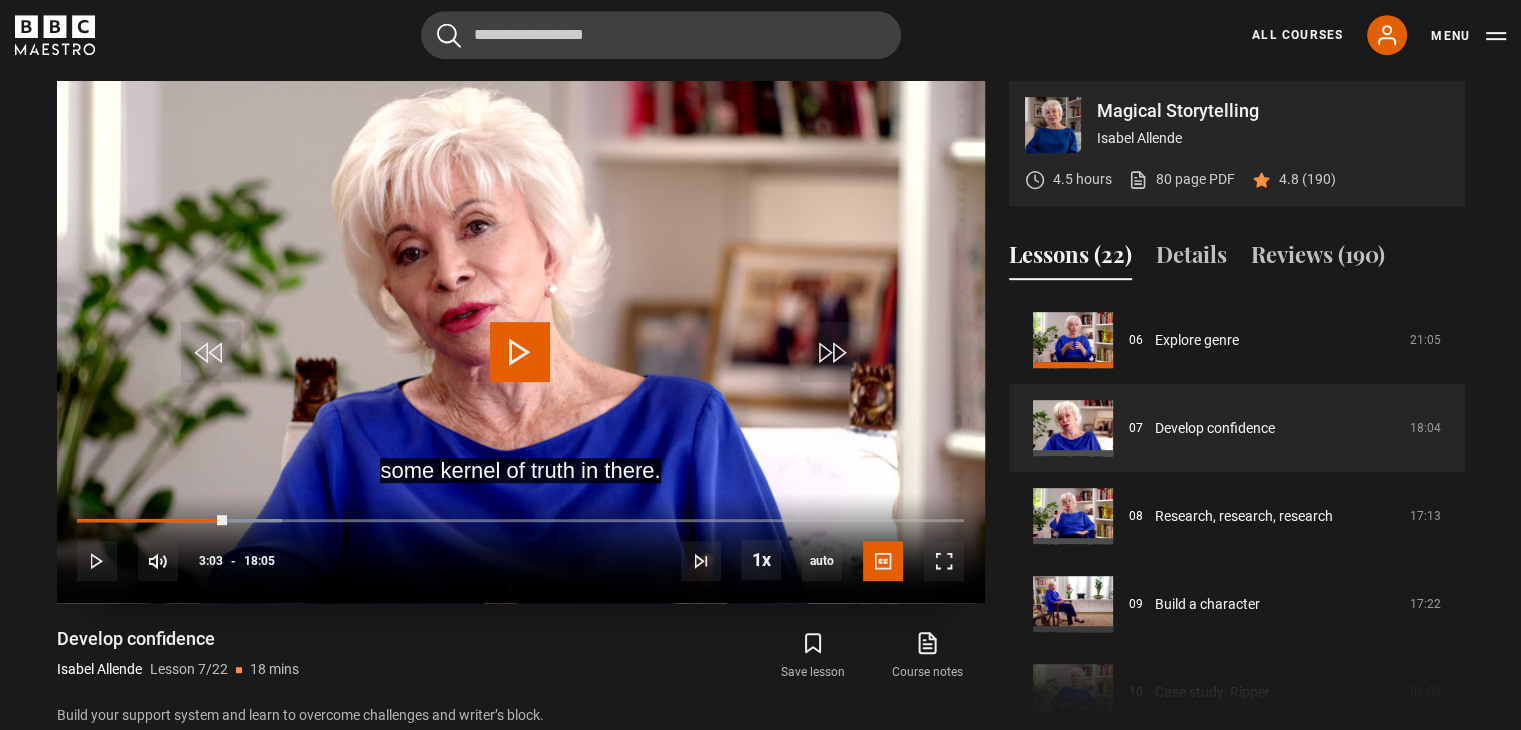 click at bounding box center [520, 352] 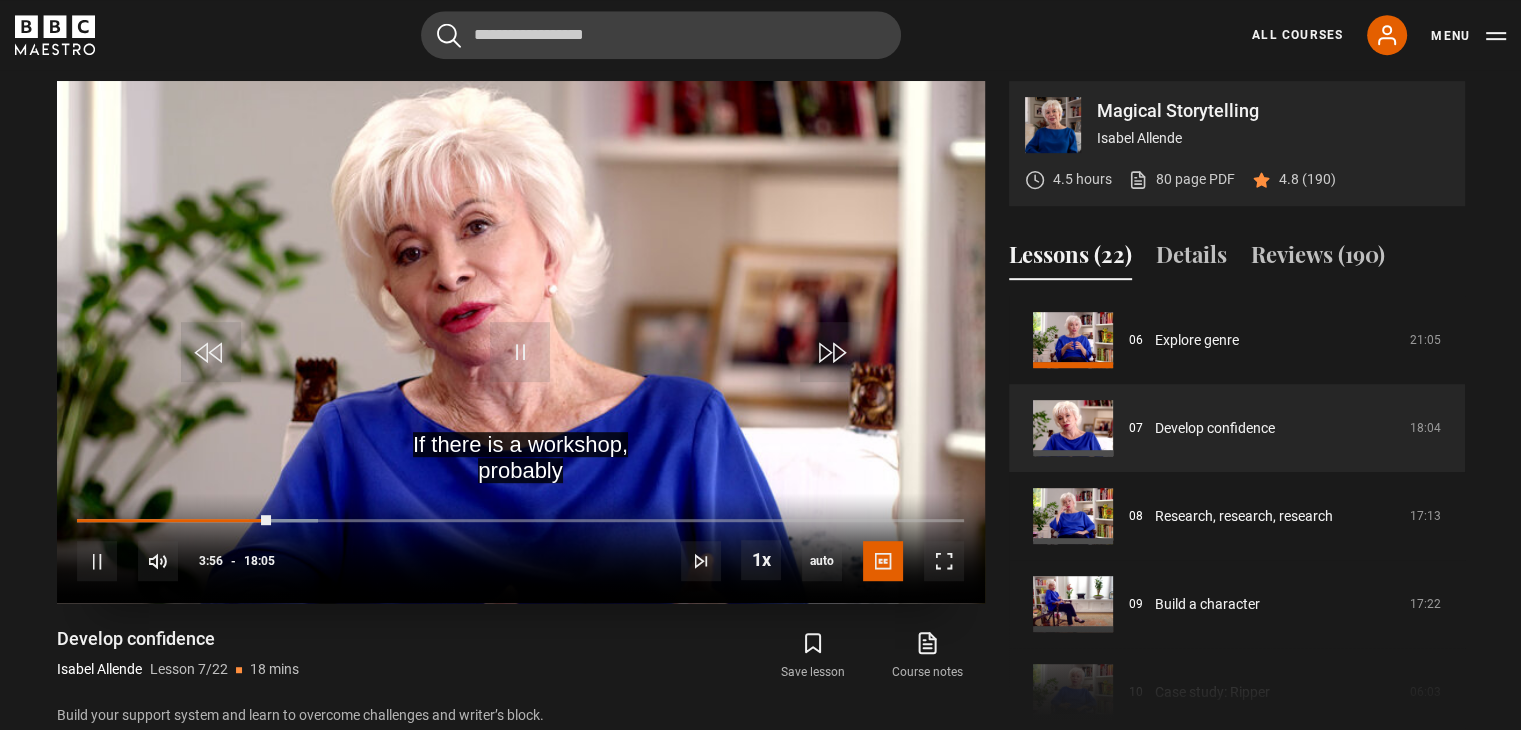 click at bounding box center (521, 342) 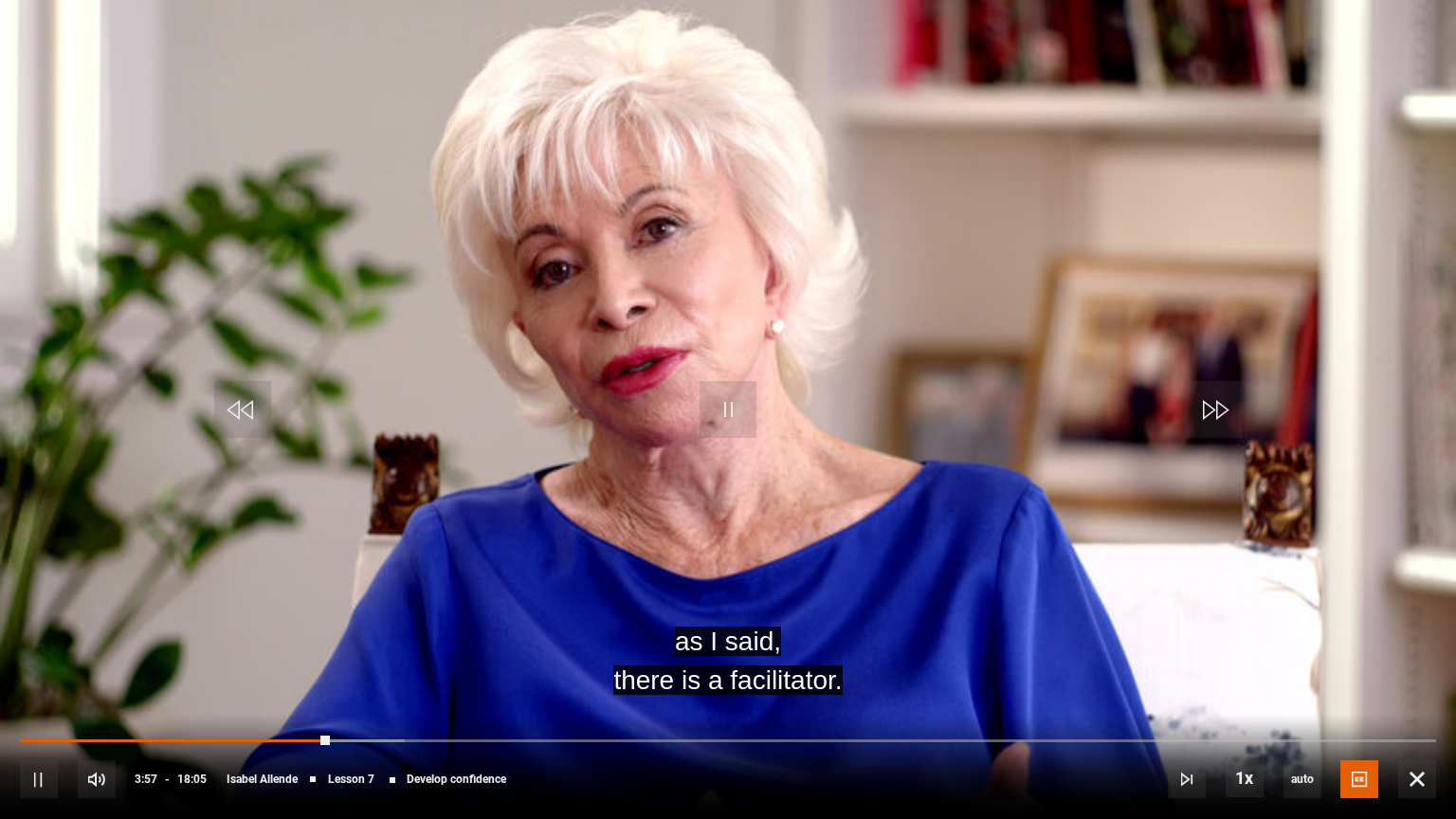 click at bounding box center (728, 410) 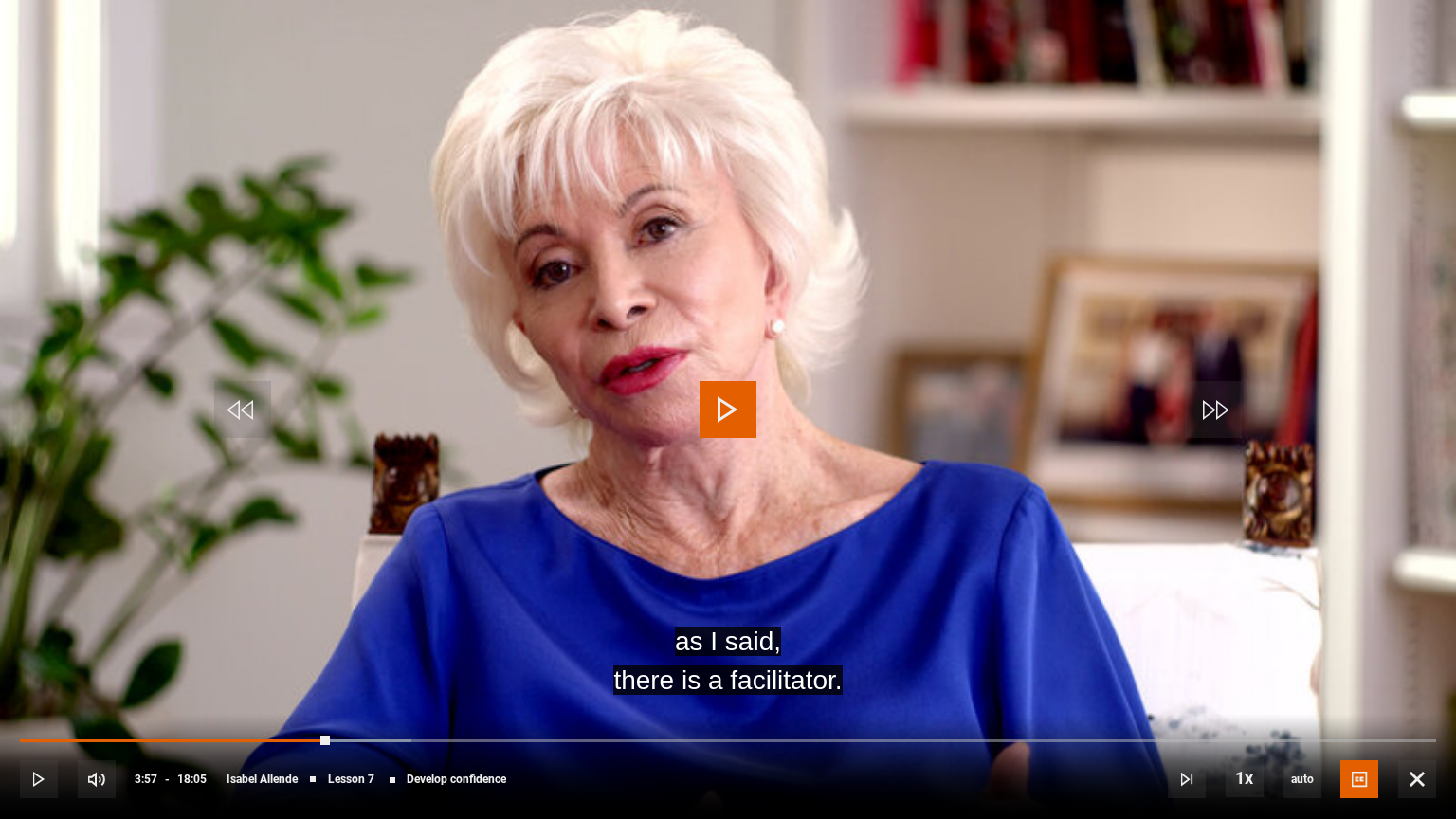 click at bounding box center [728, 410] 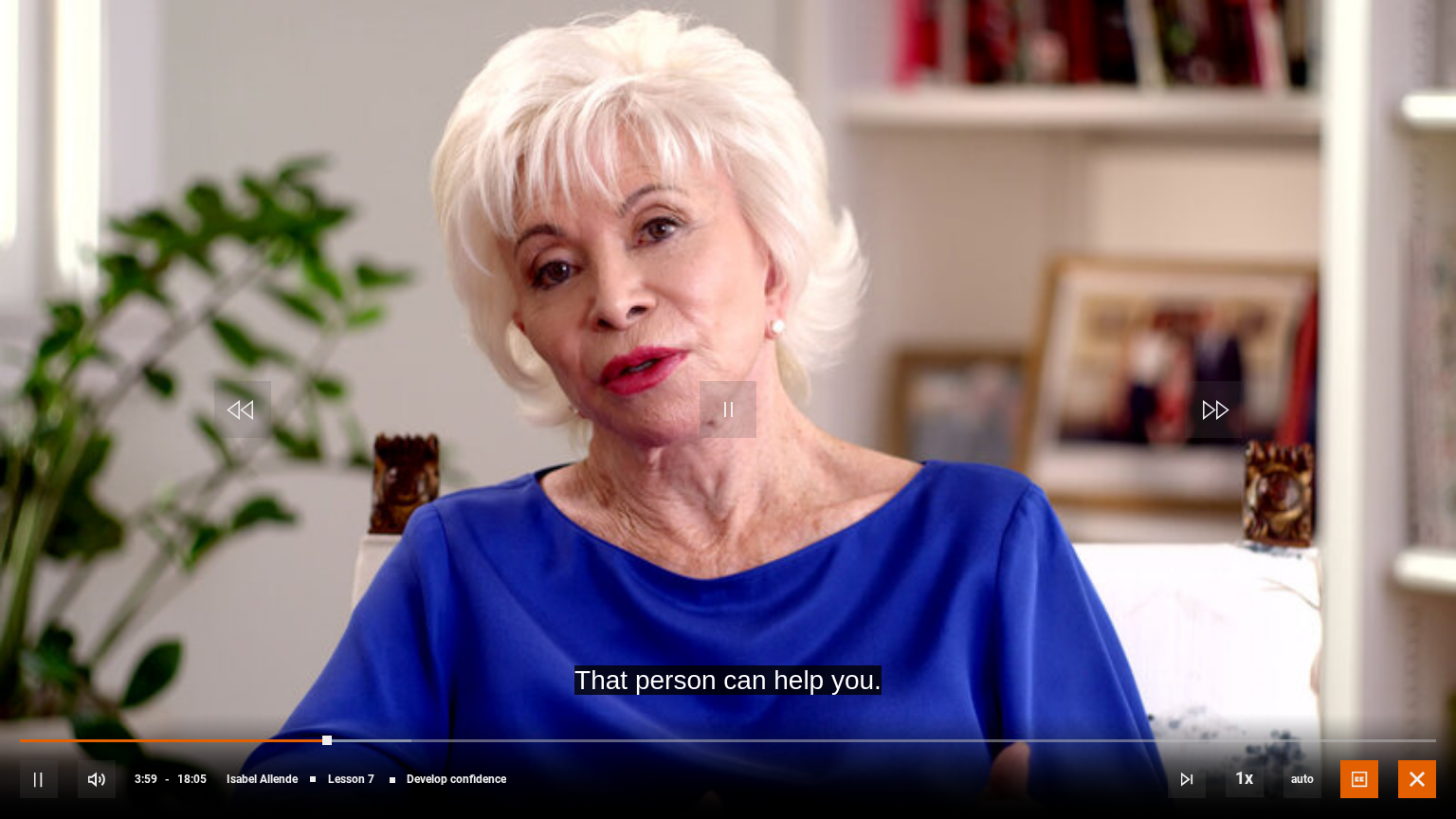 click at bounding box center (1417, 779) 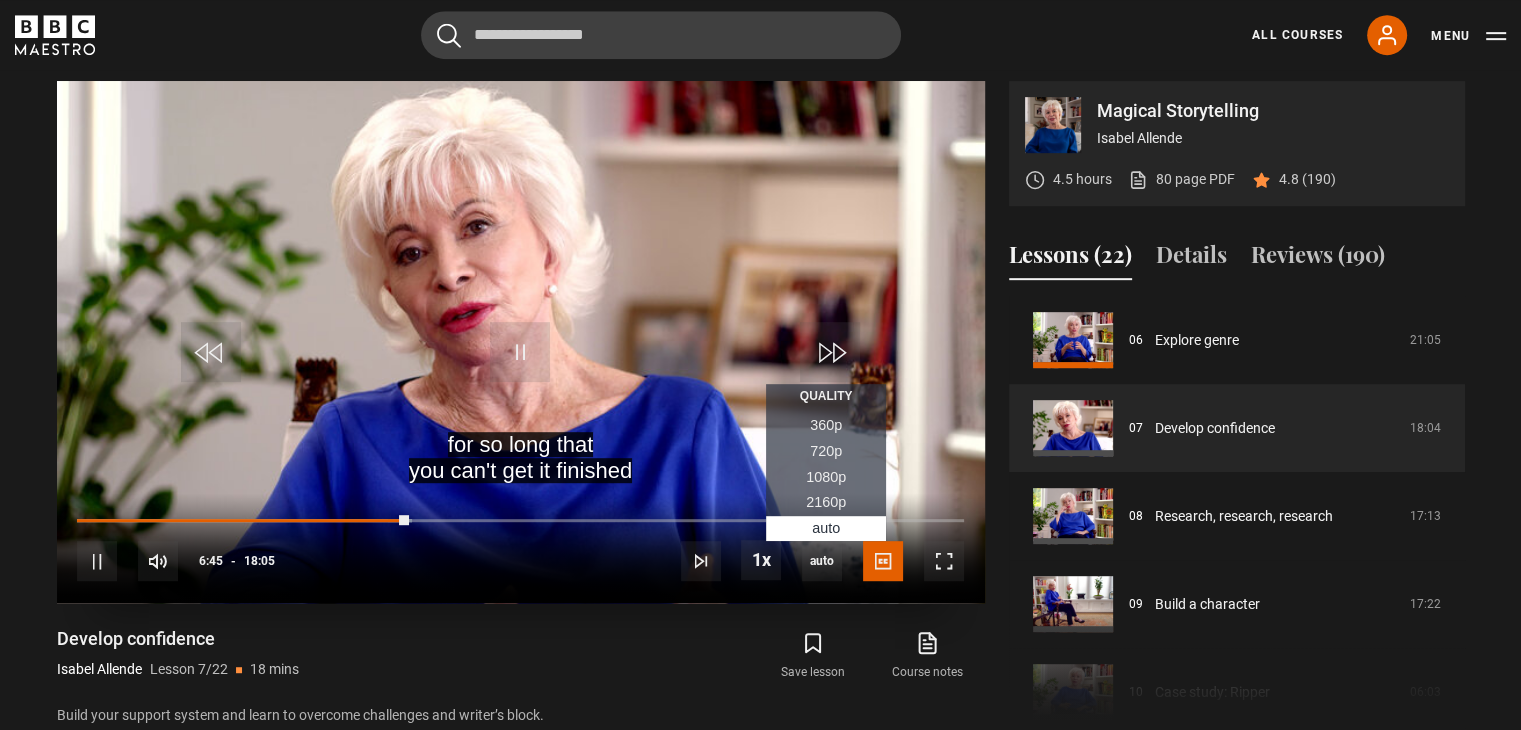 click on "360p" at bounding box center (826, 425) 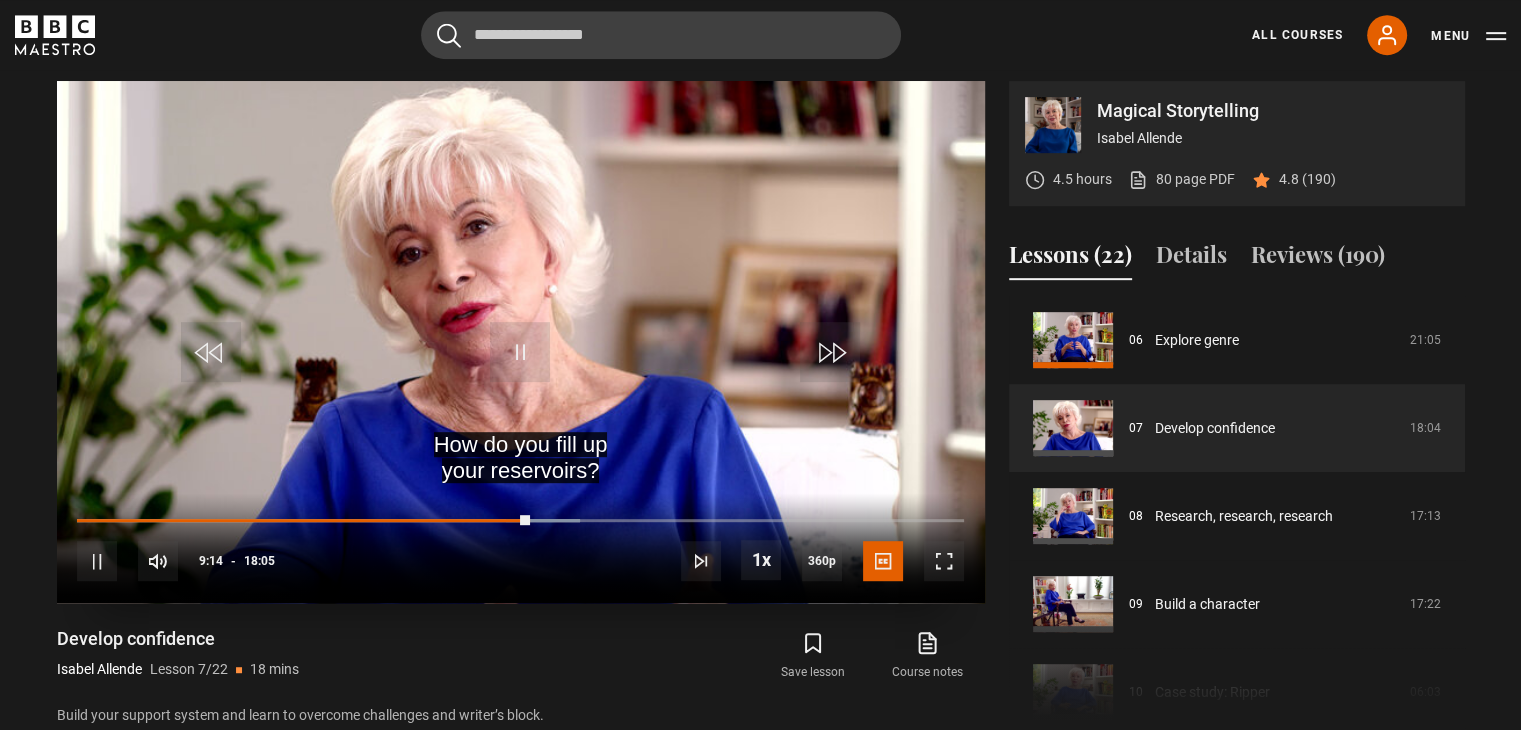 click at bounding box center (521, 342) 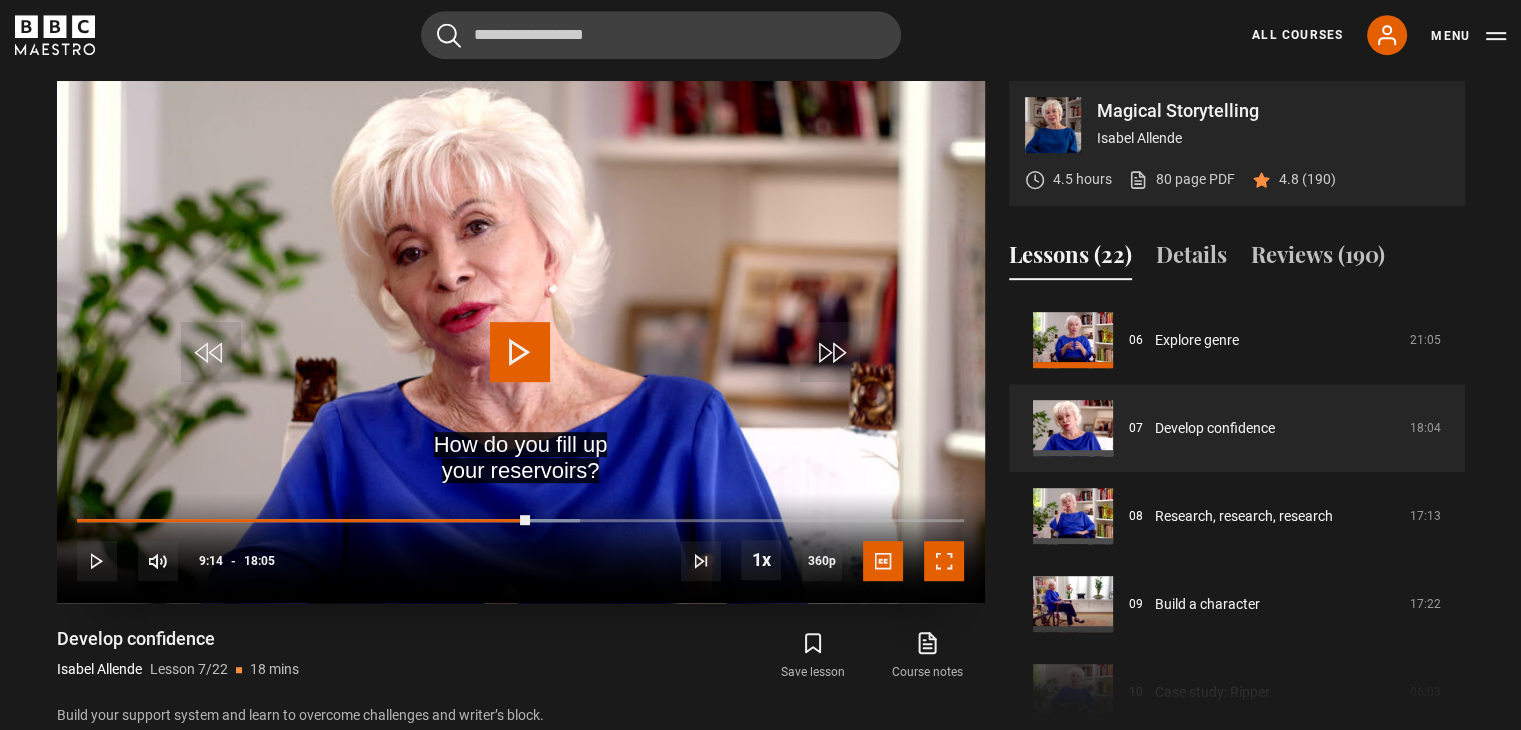 click at bounding box center (944, 561) 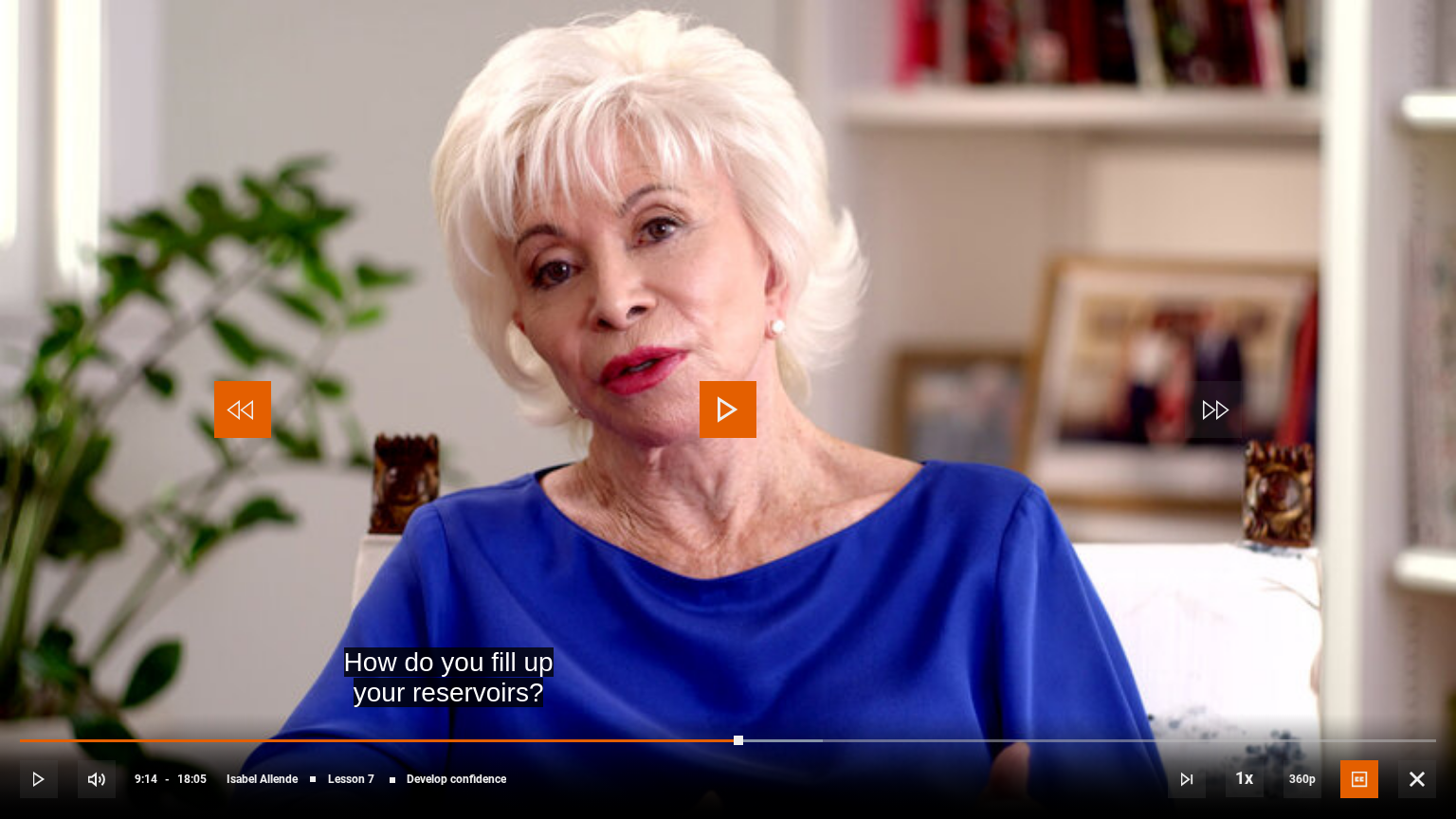 click at bounding box center (243, 410) 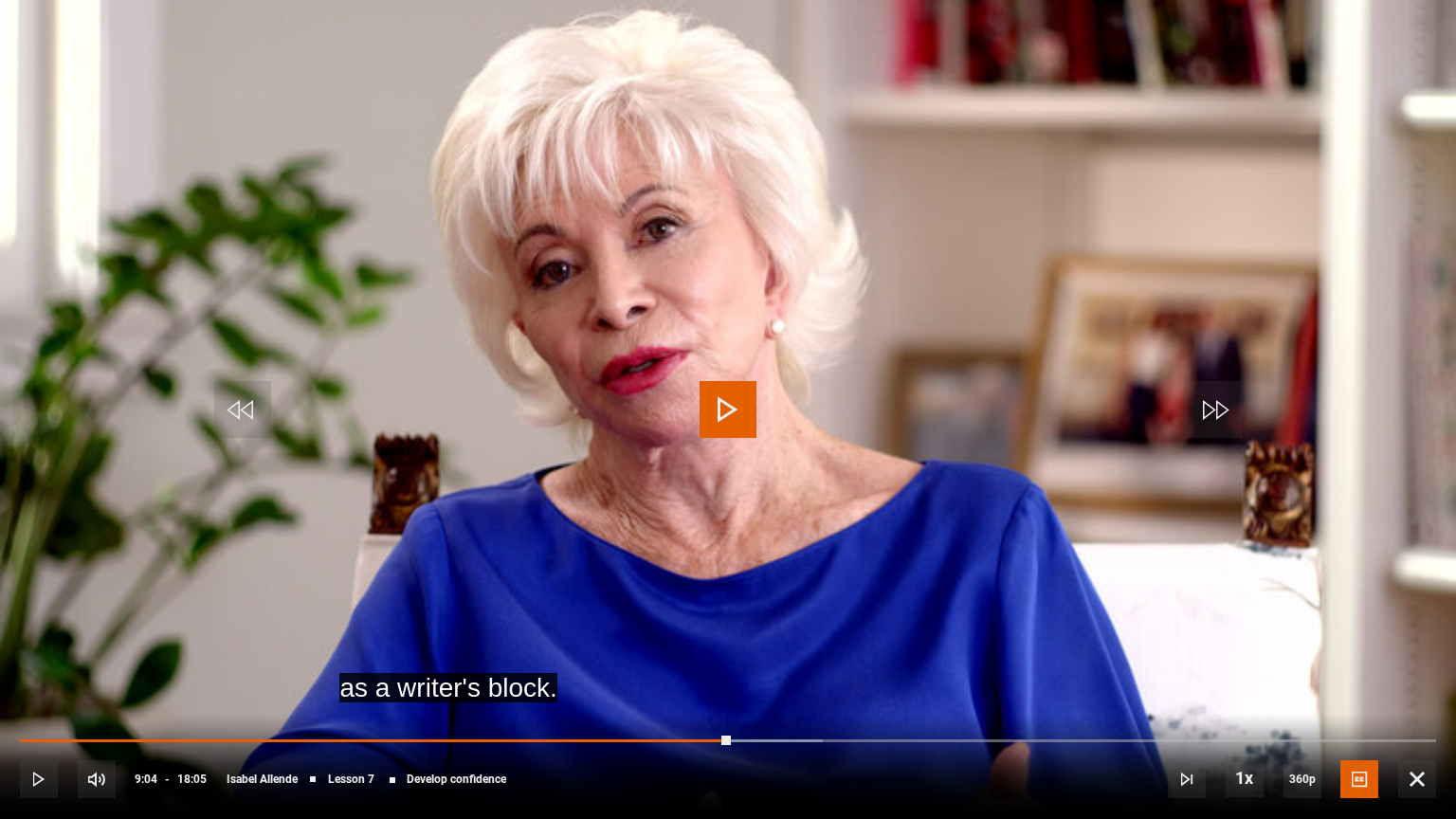 click at bounding box center [728, 410] 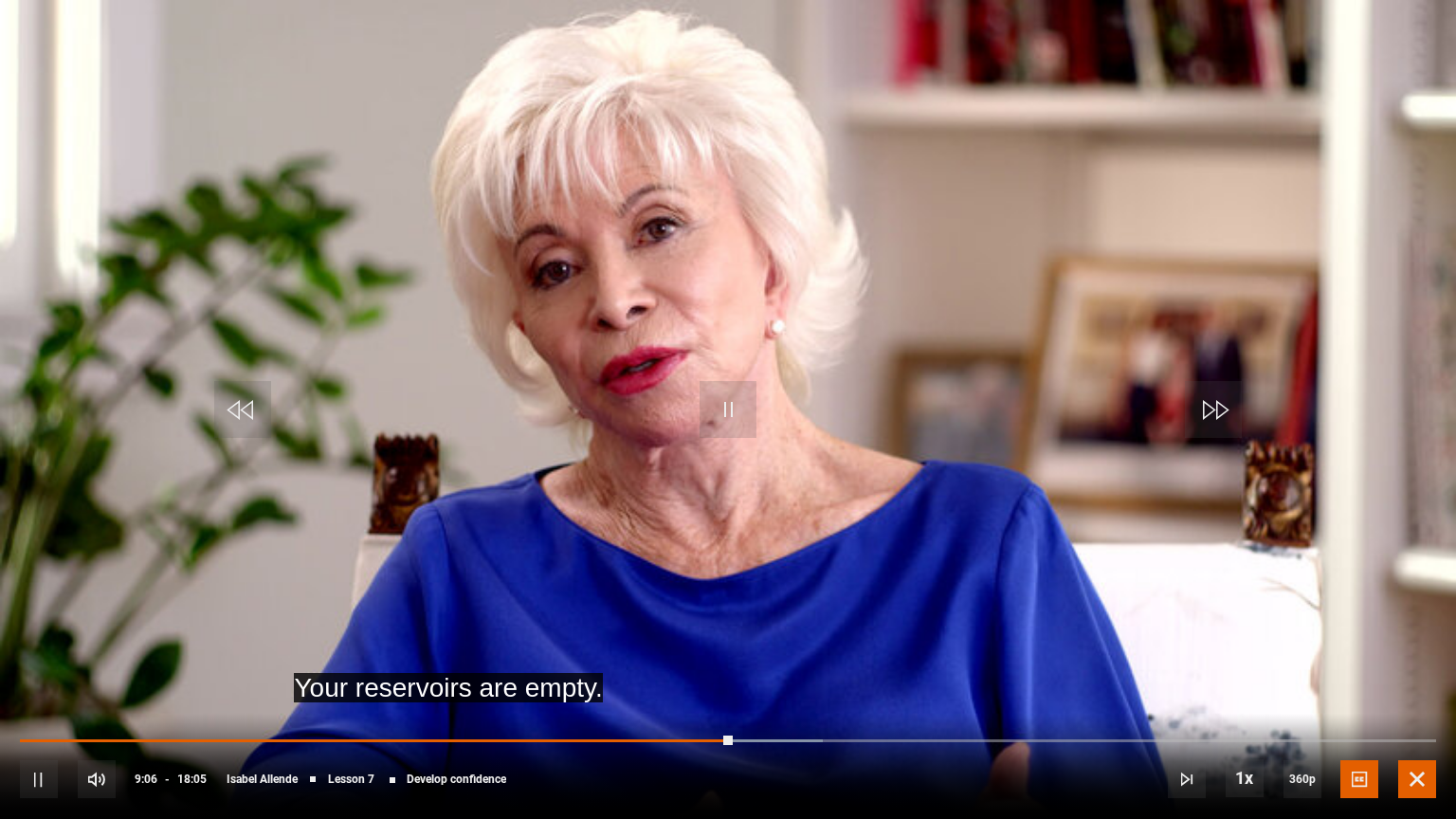 click at bounding box center [1417, 779] 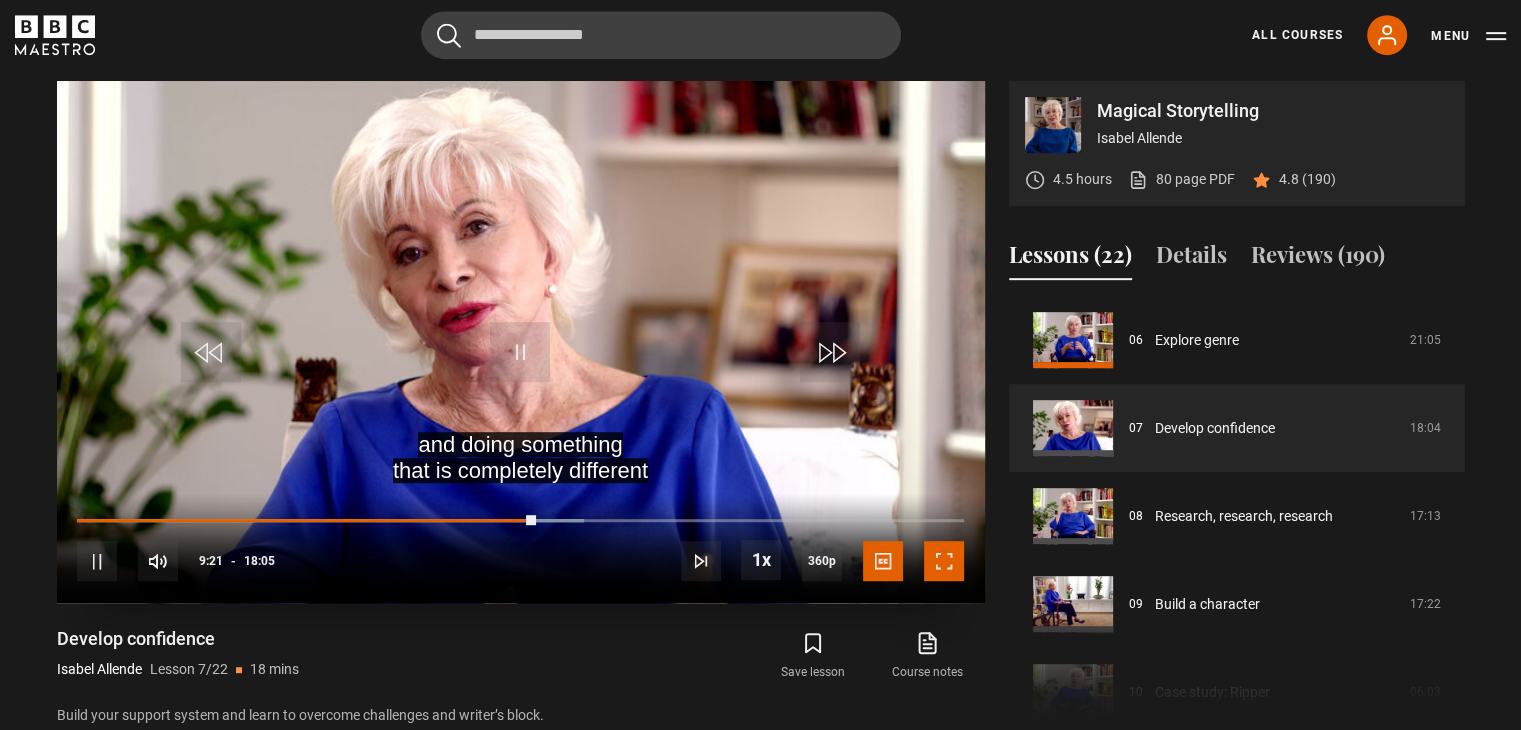 click at bounding box center [944, 561] 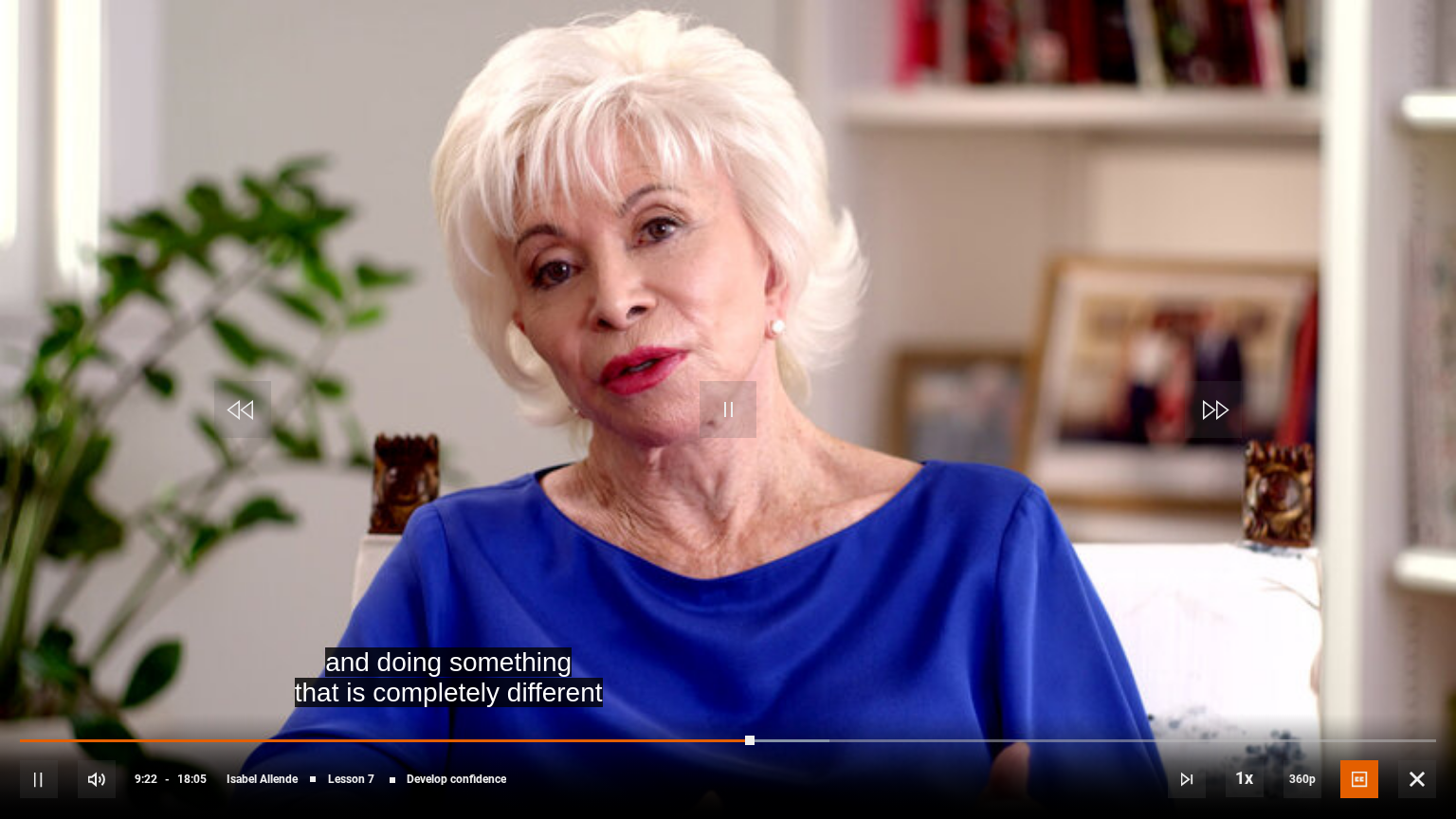 click at bounding box center (728, 410) 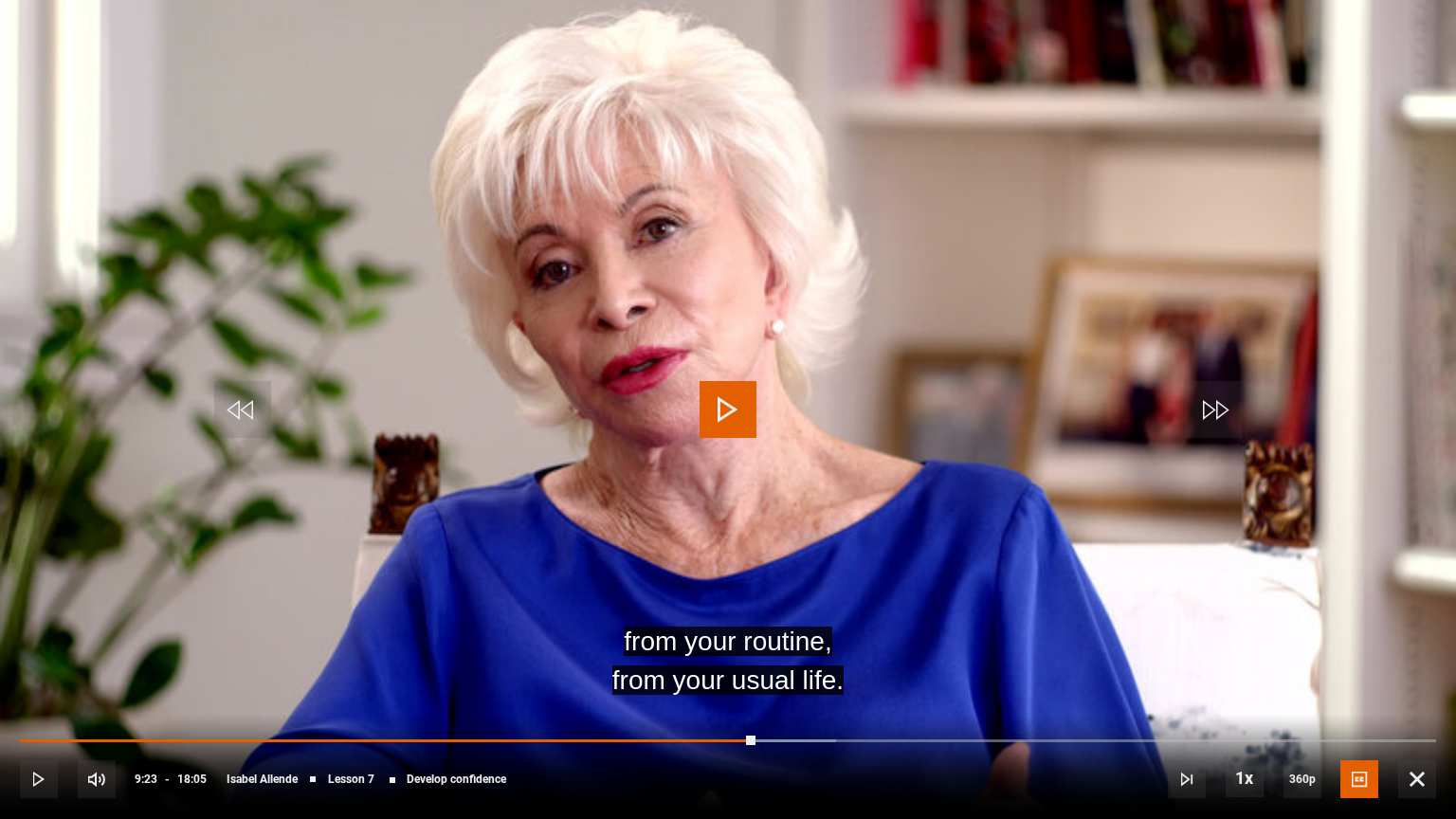 click at bounding box center [728, 410] 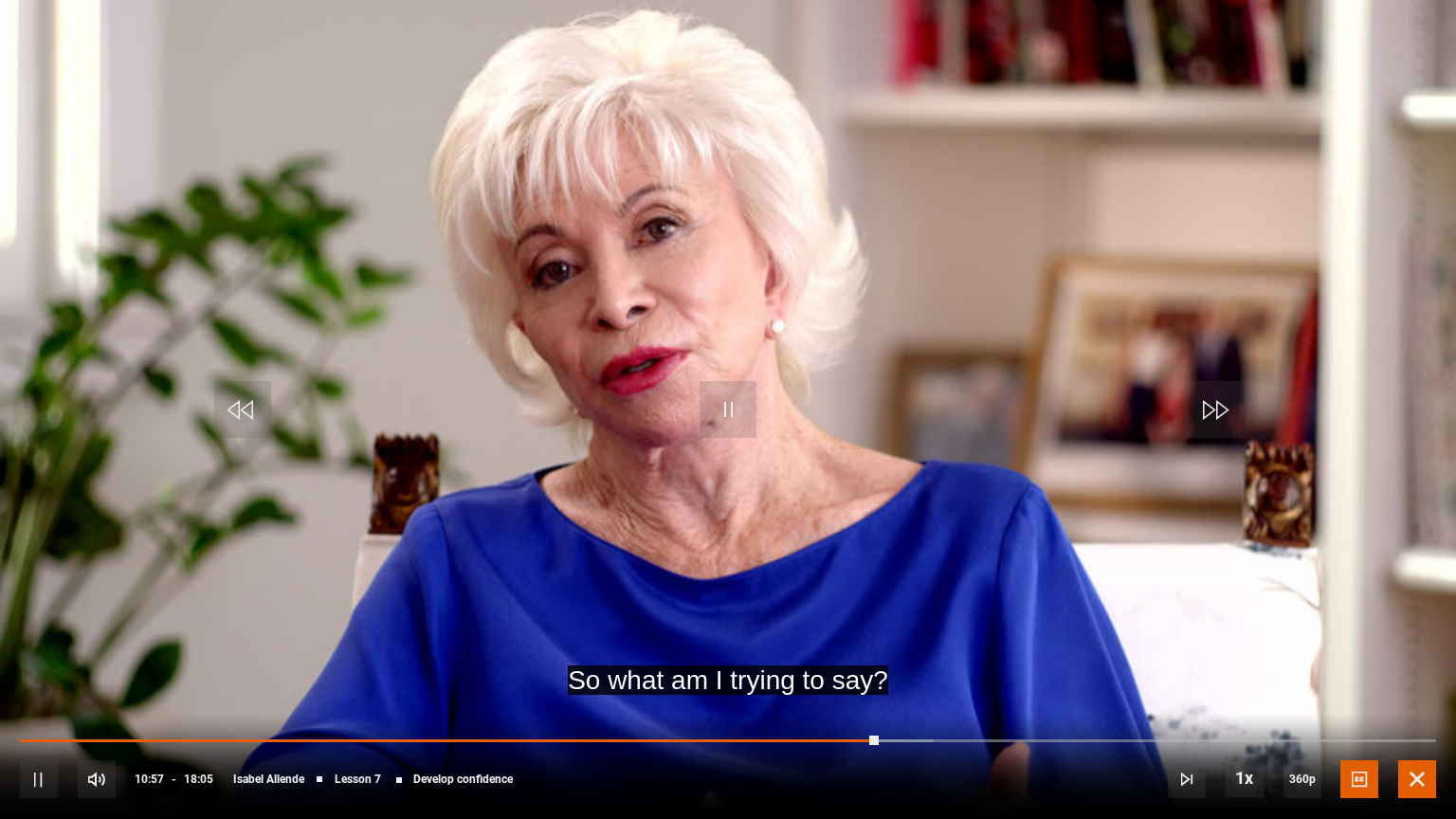 click at bounding box center (1417, 779) 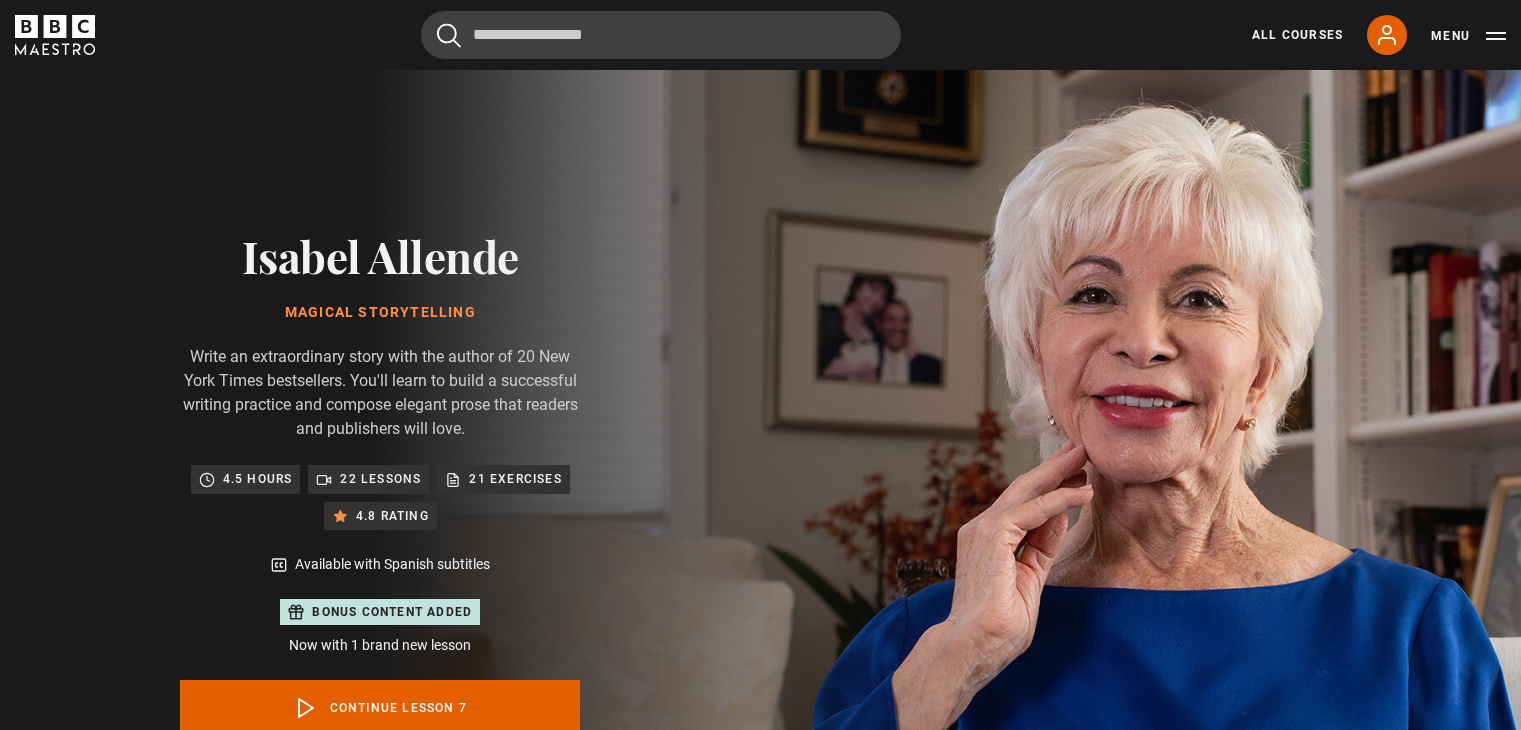 scroll, scrollTop: 977, scrollLeft: 0, axis: vertical 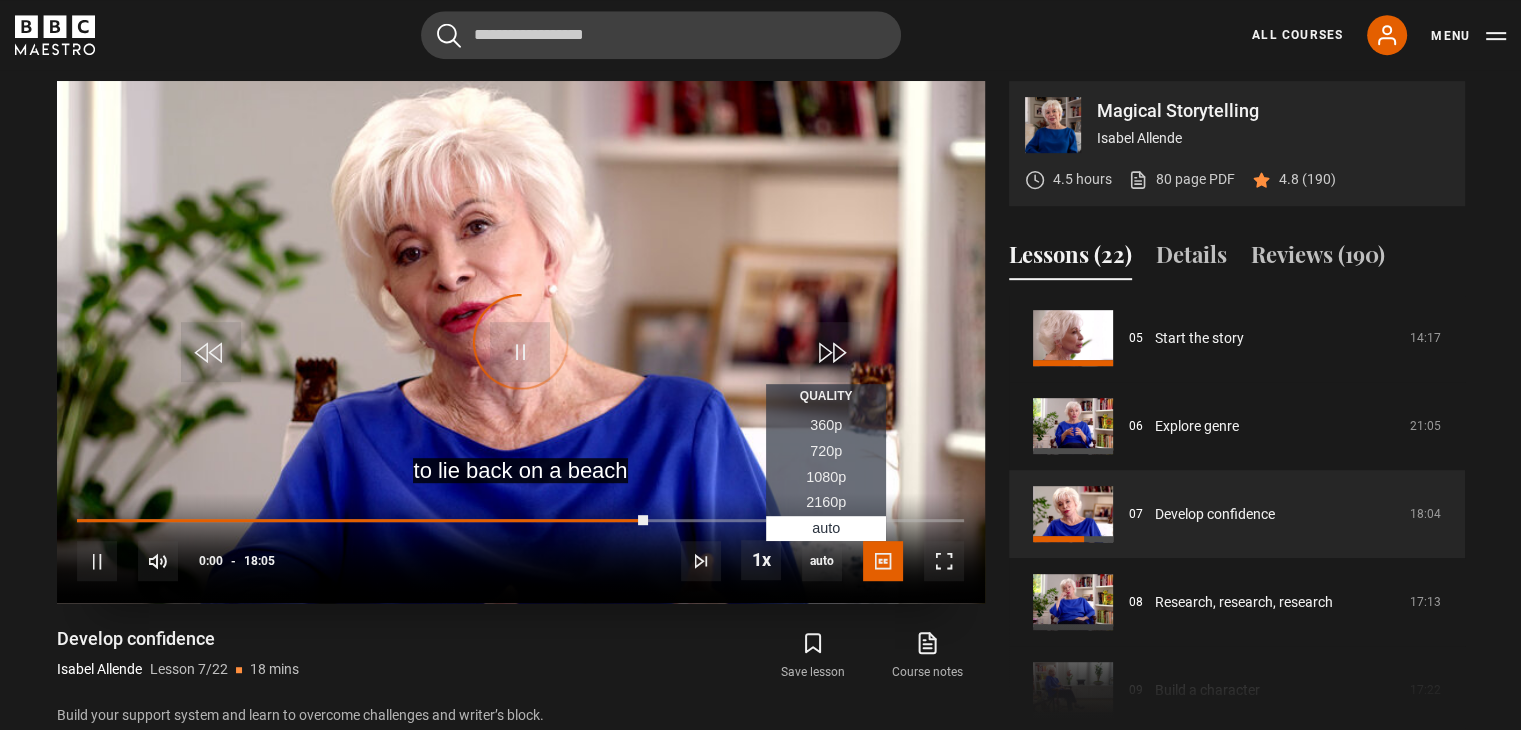 click on "360p" at bounding box center [826, 425] 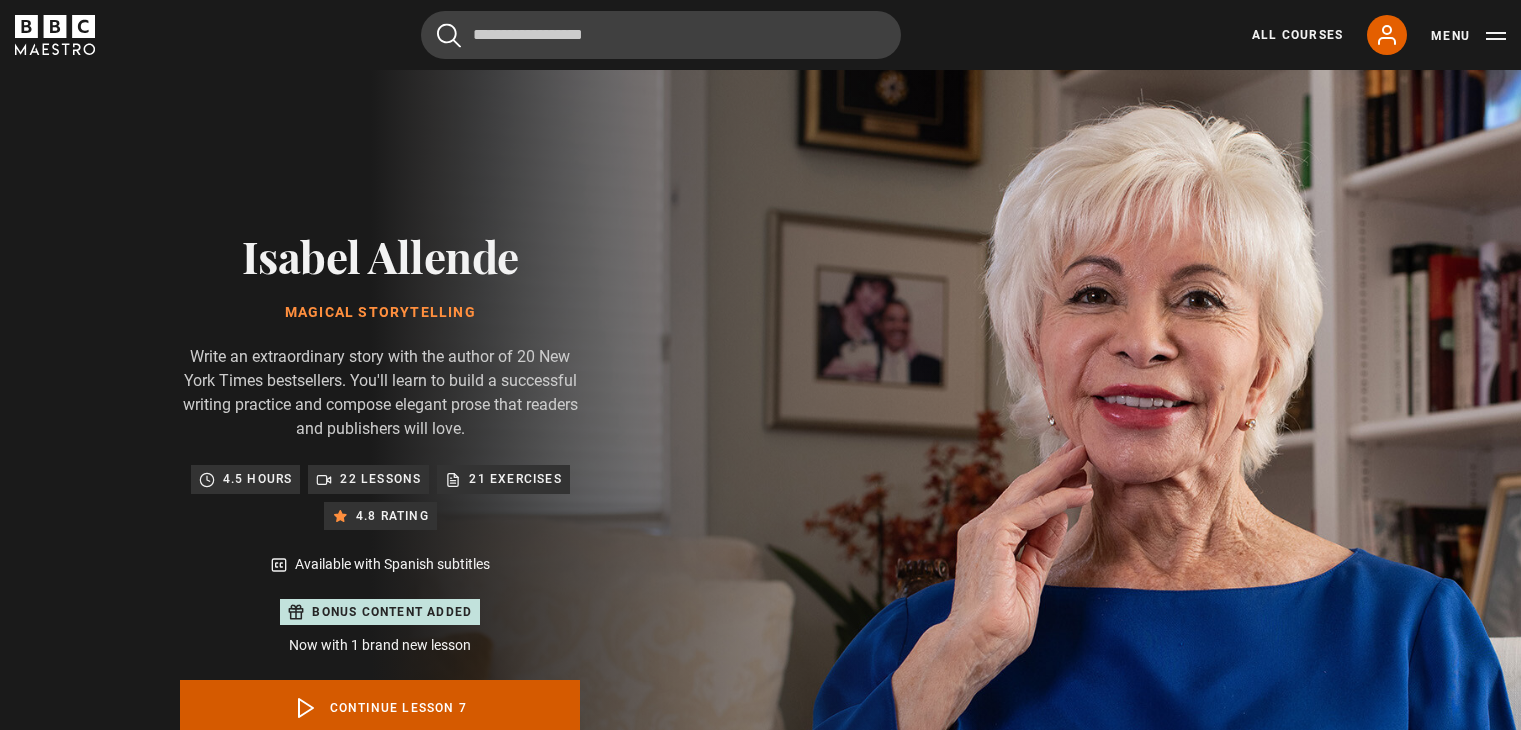 scroll, scrollTop: 200, scrollLeft: 0, axis: vertical 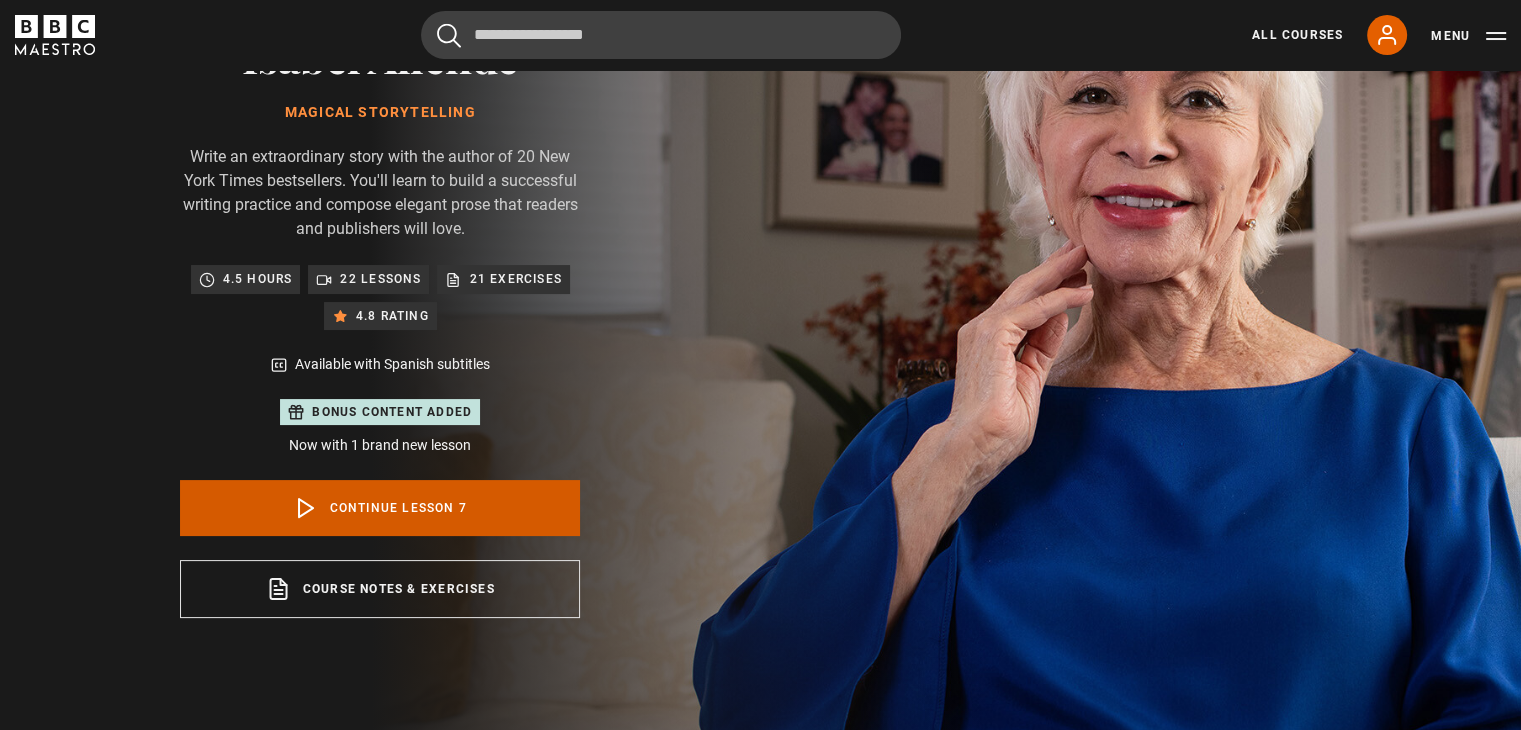 click on "Continue lesson 7" at bounding box center [380, 508] 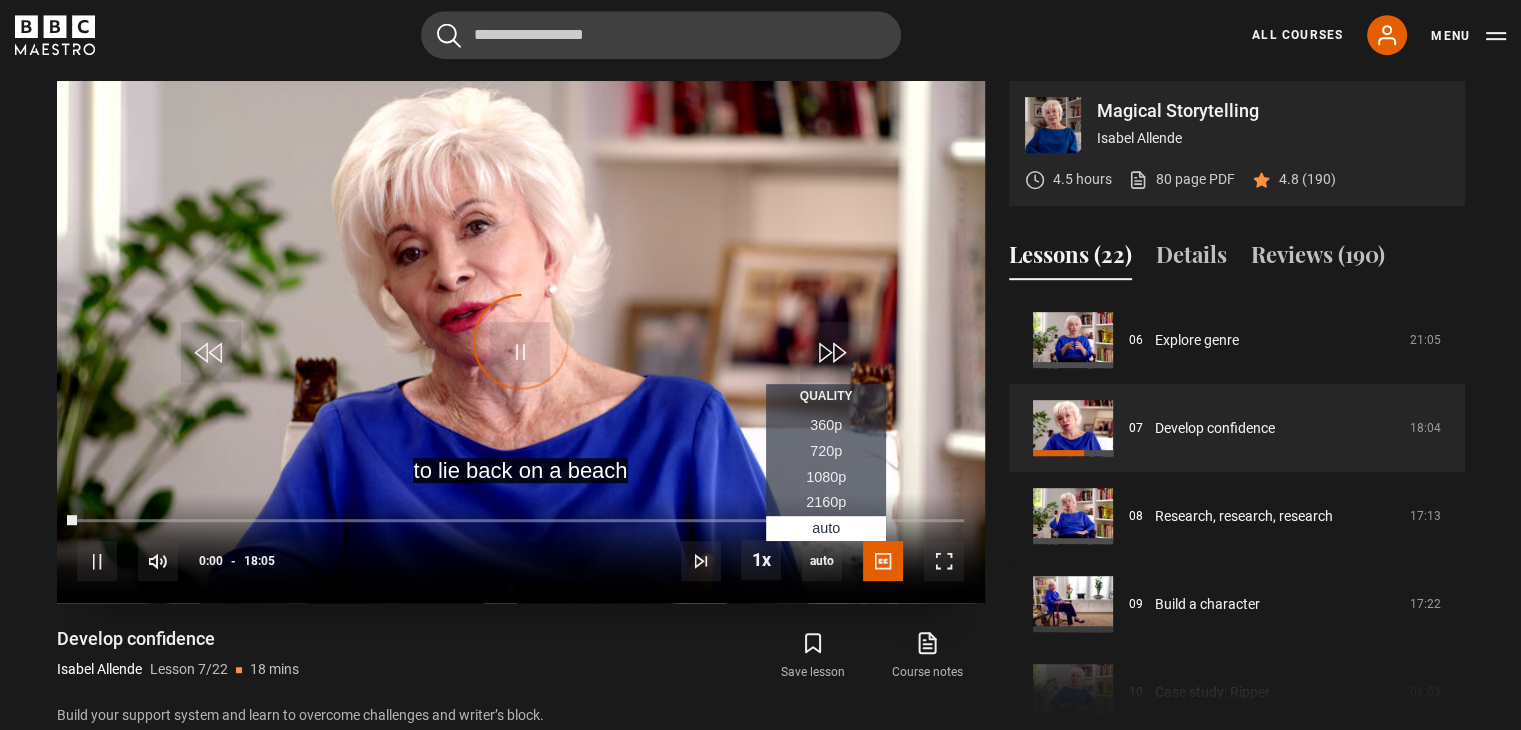 click on "360p" at bounding box center [826, 425] 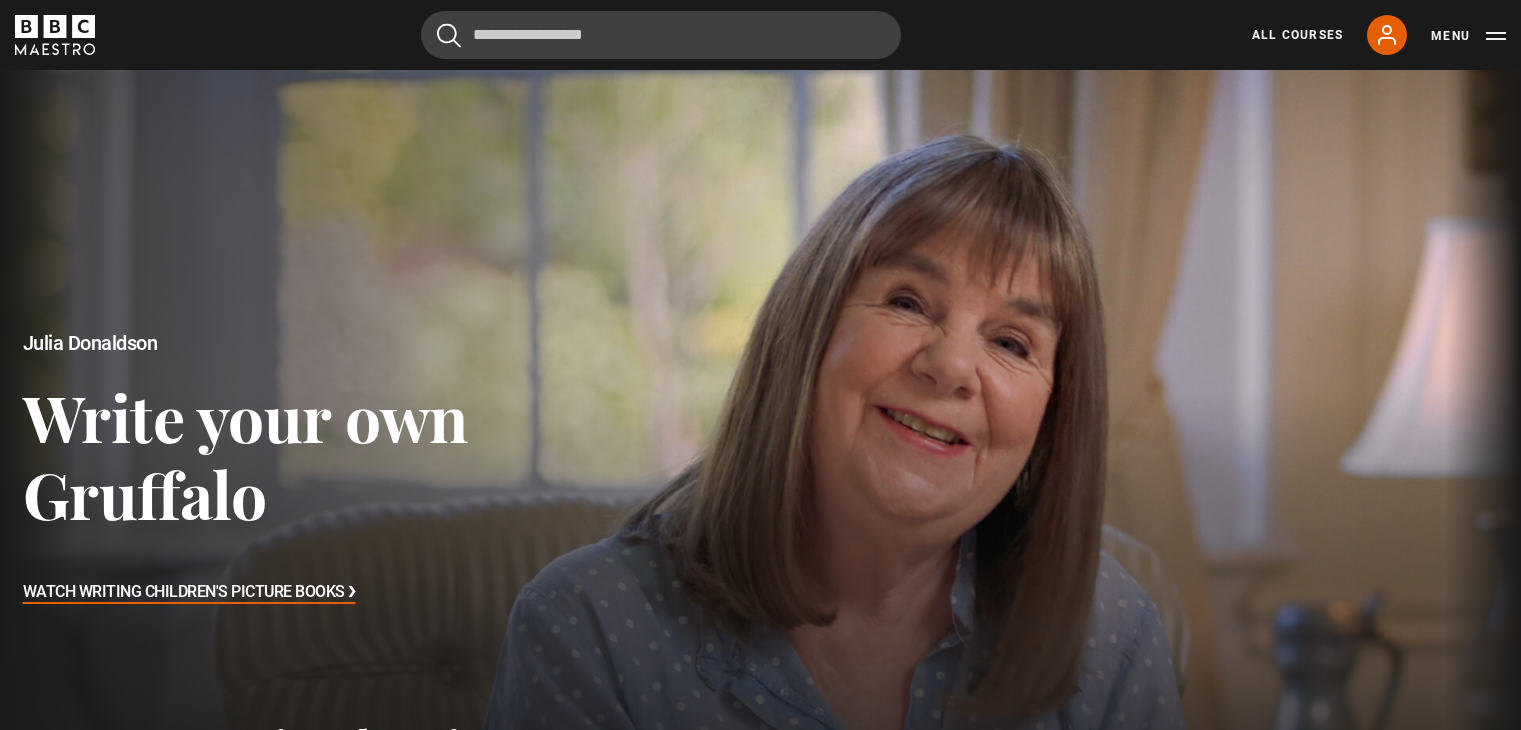 scroll, scrollTop: 0, scrollLeft: 0, axis: both 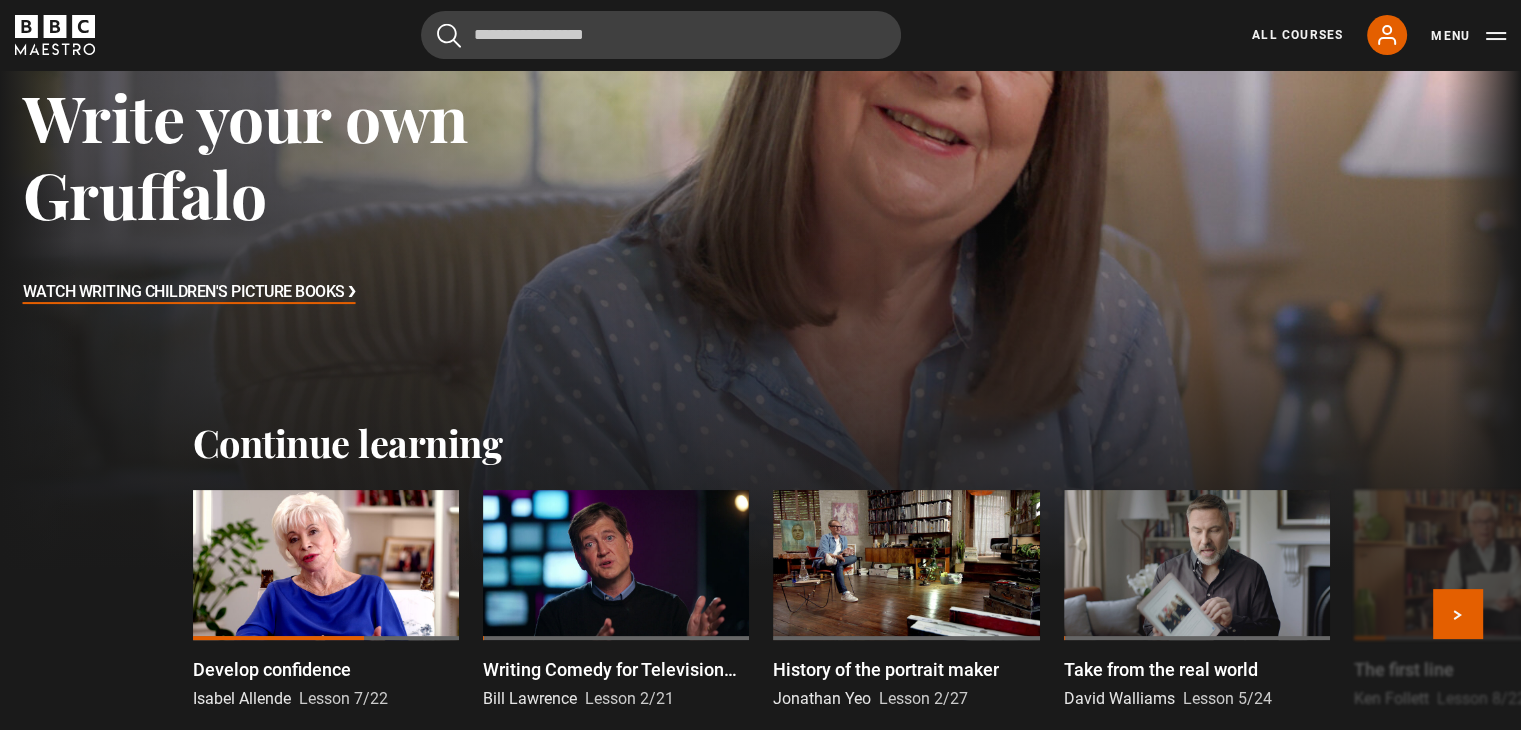 click at bounding box center [326, 565] 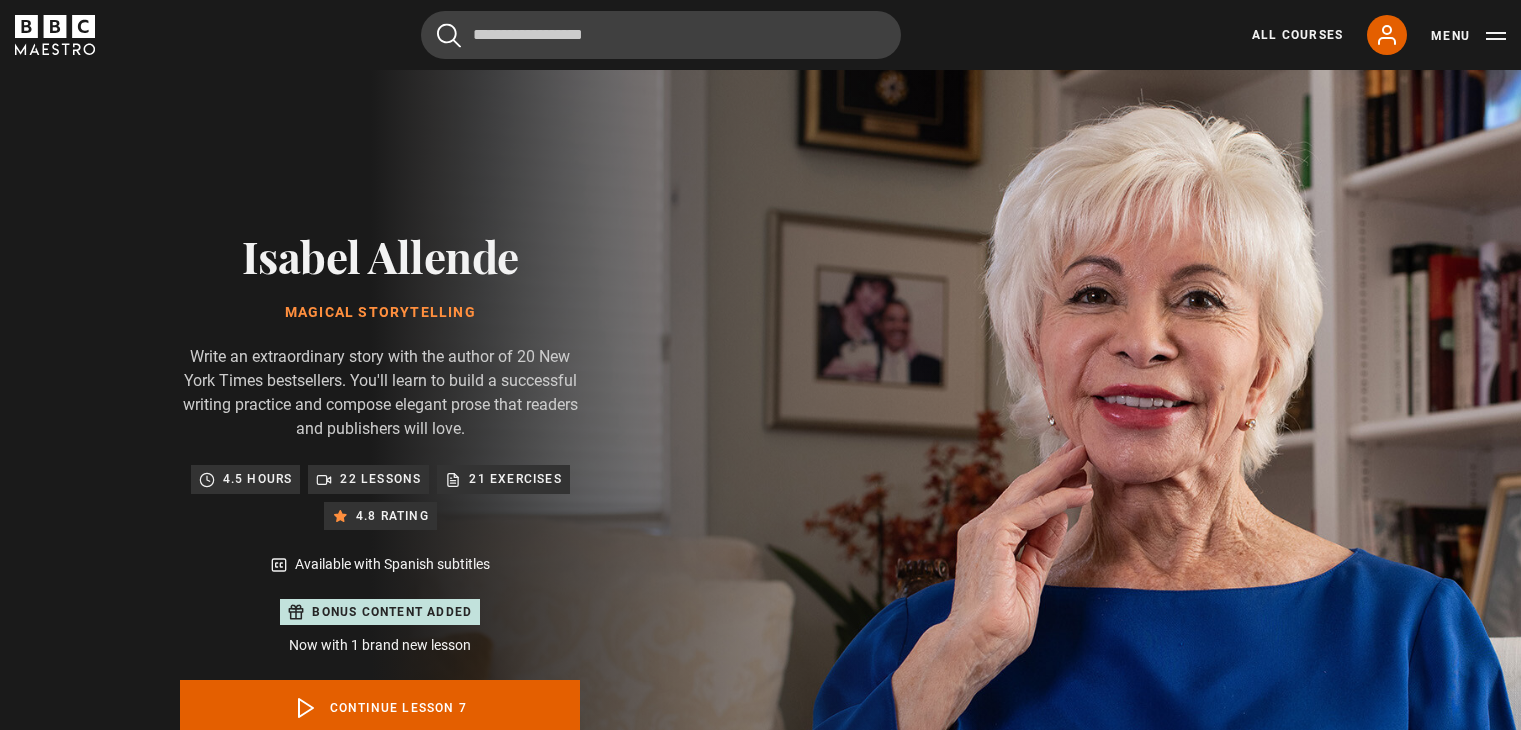 scroll, scrollTop: 977, scrollLeft: 0, axis: vertical 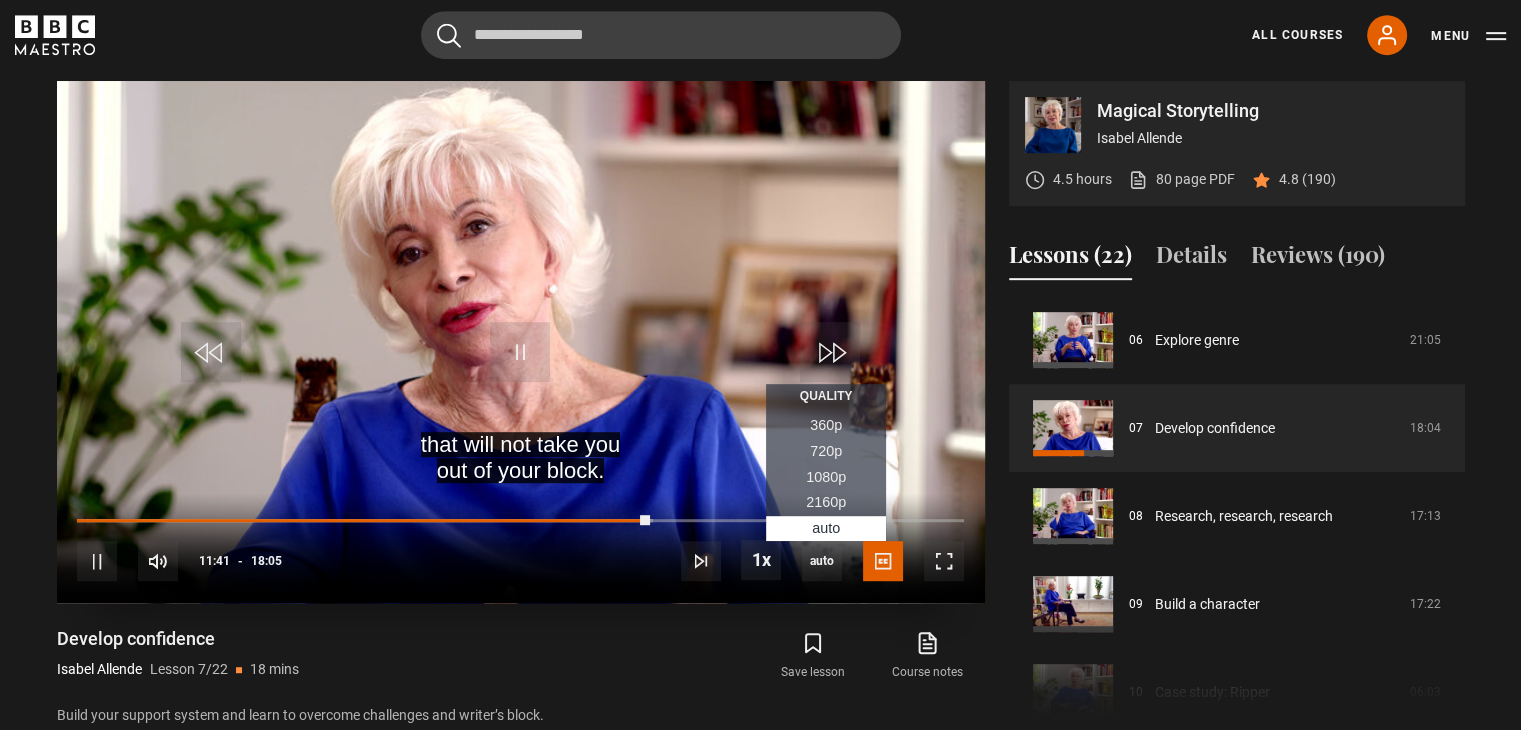 click on "360p" at bounding box center [826, 425] 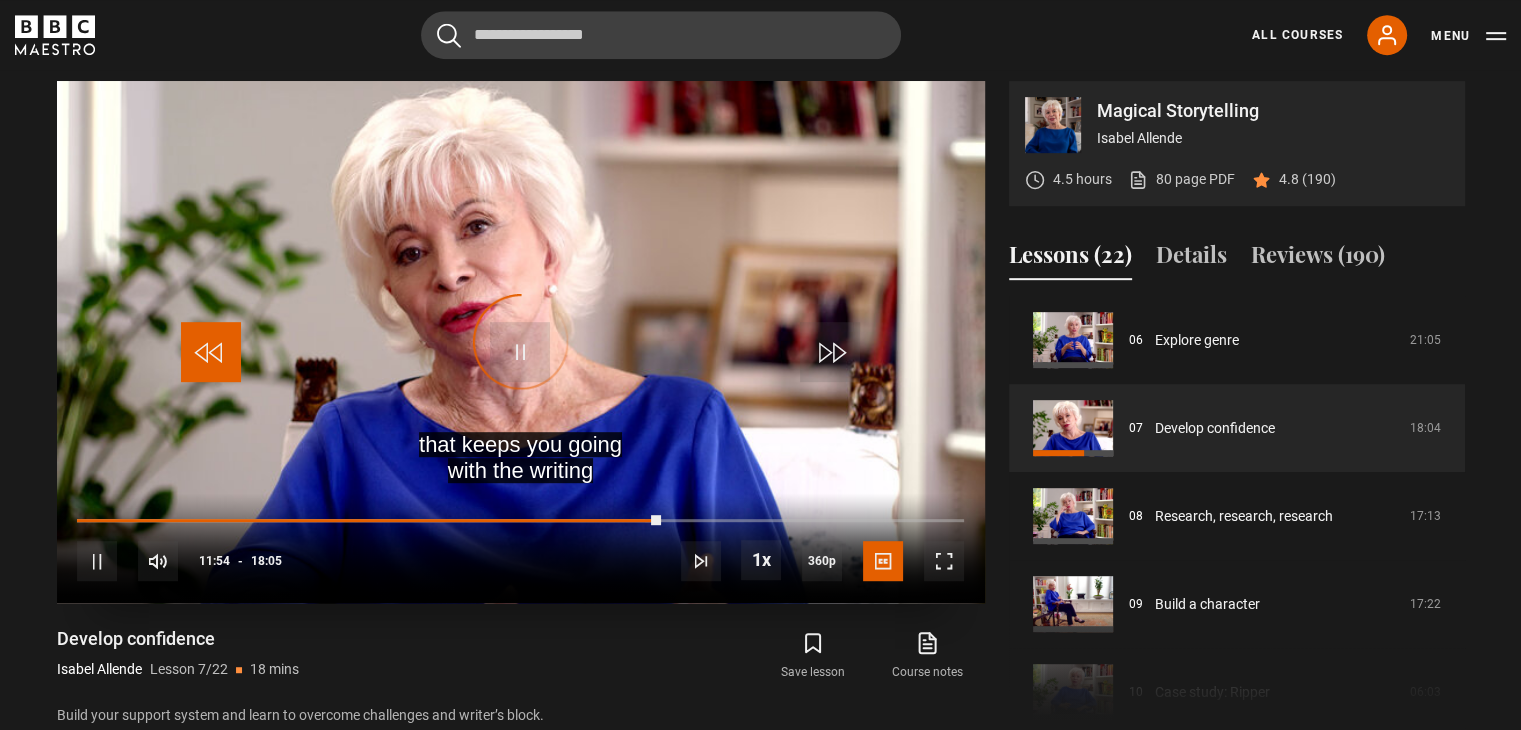 click at bounding box center [211, 352] 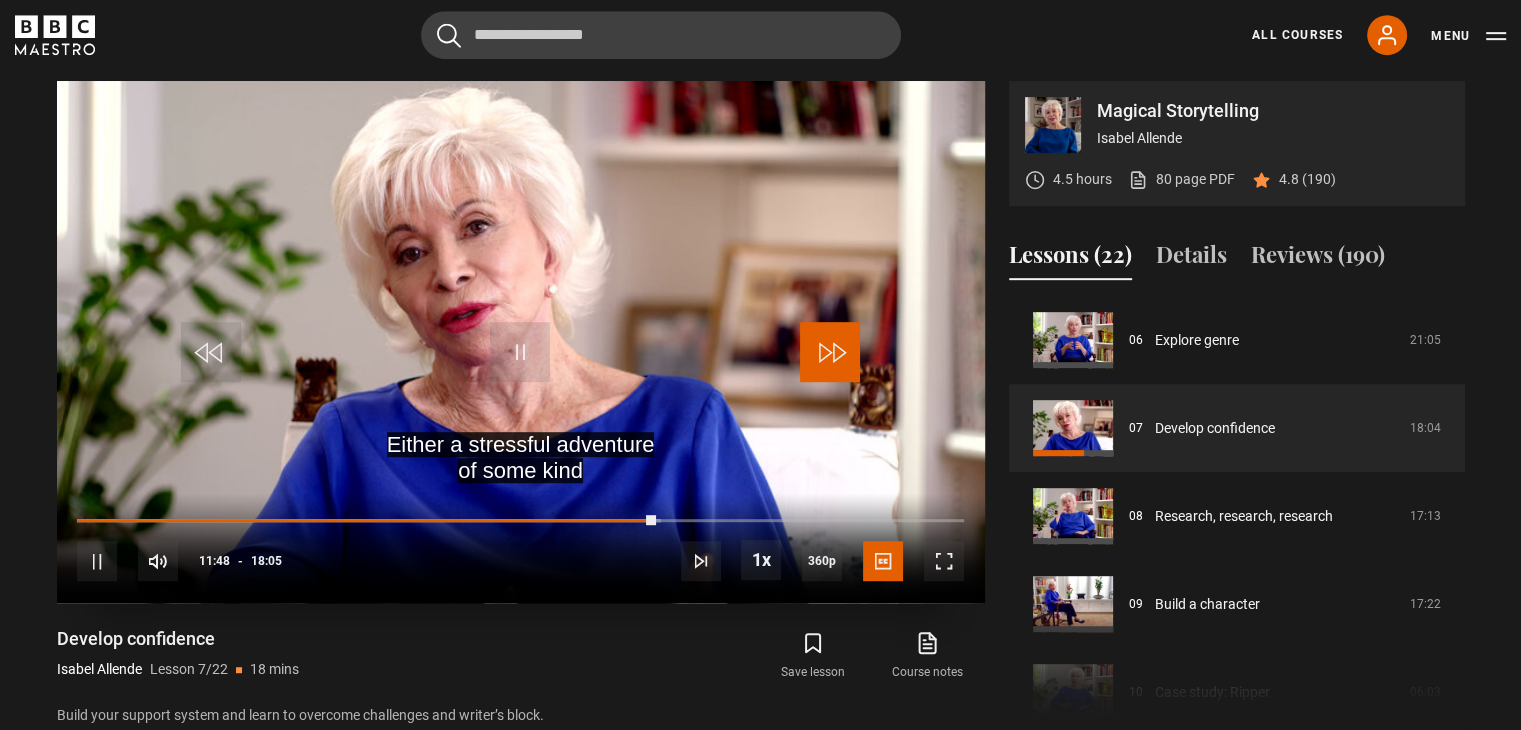 click at bounding box center [830, 352] 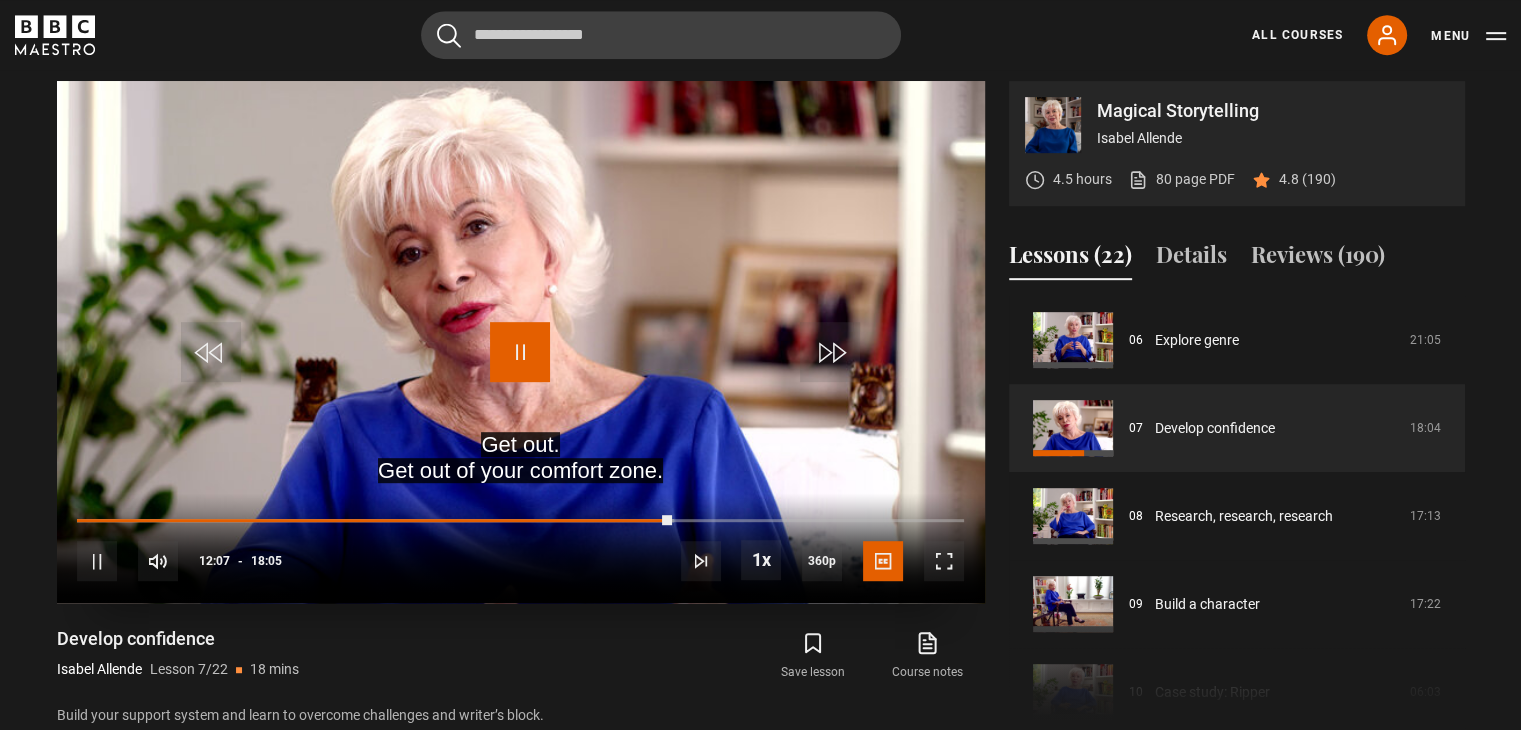 click at bounding box center (520, 352) 